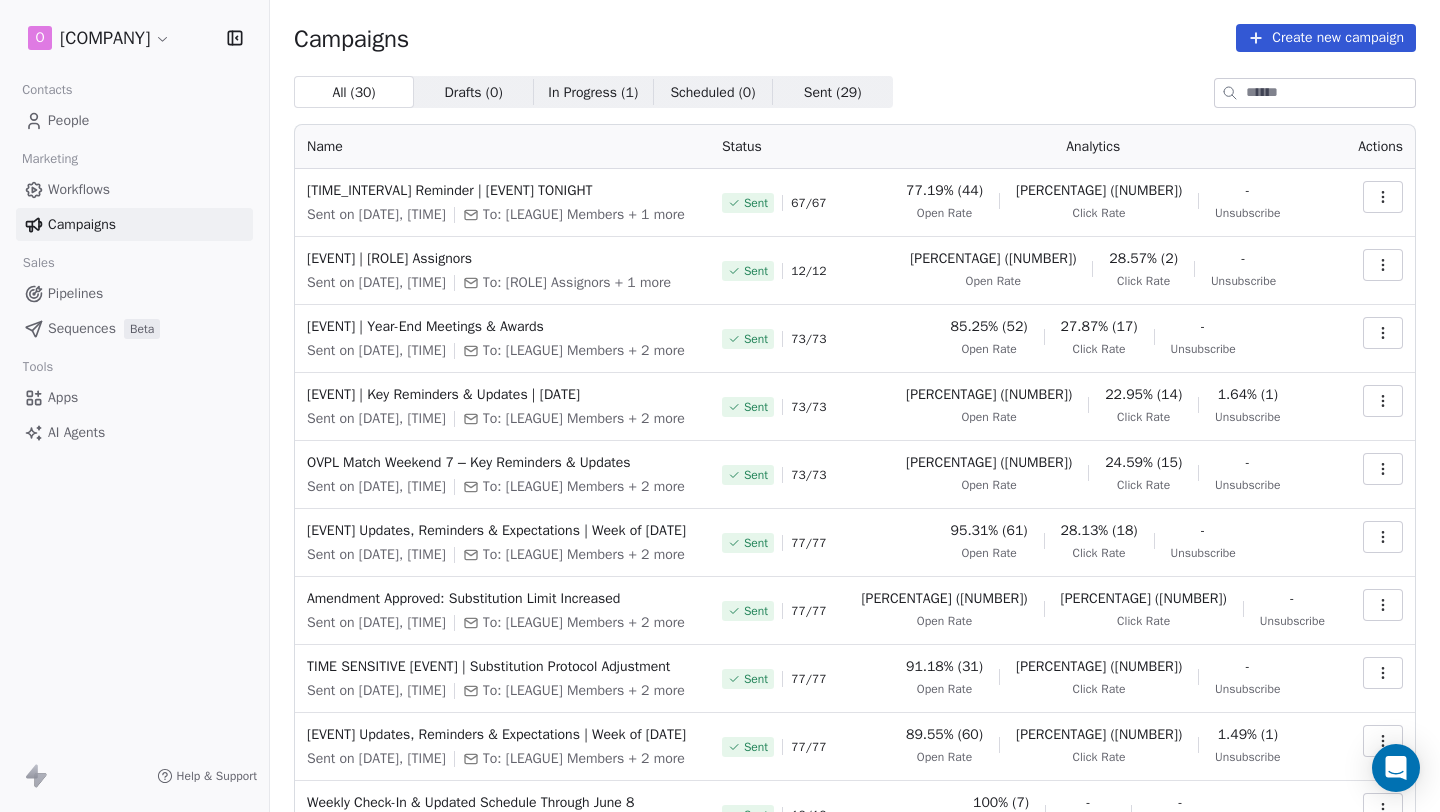 scroll, scrollTop: 0, scrollLeft: 0, axis: both 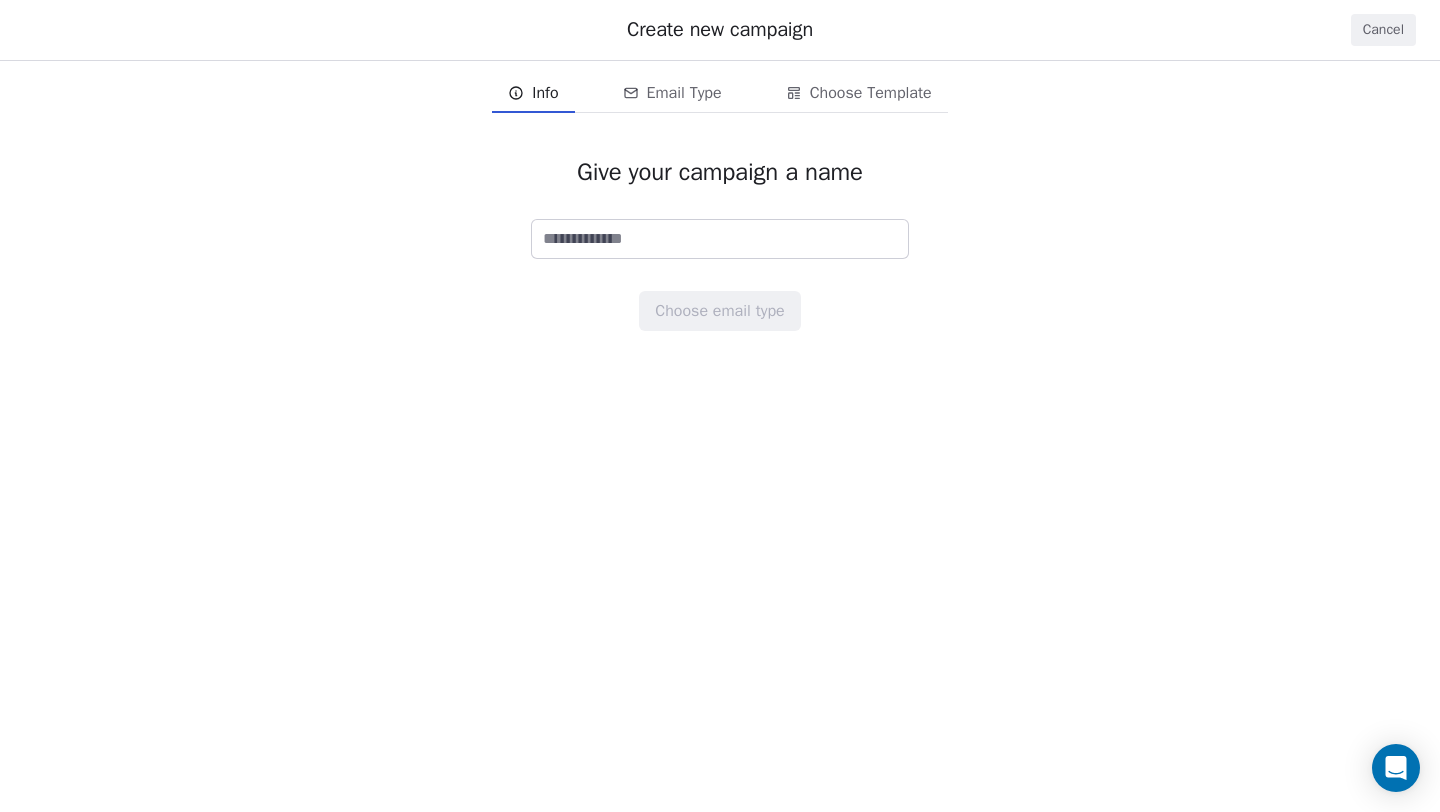 click at bounding box center (720, 239) 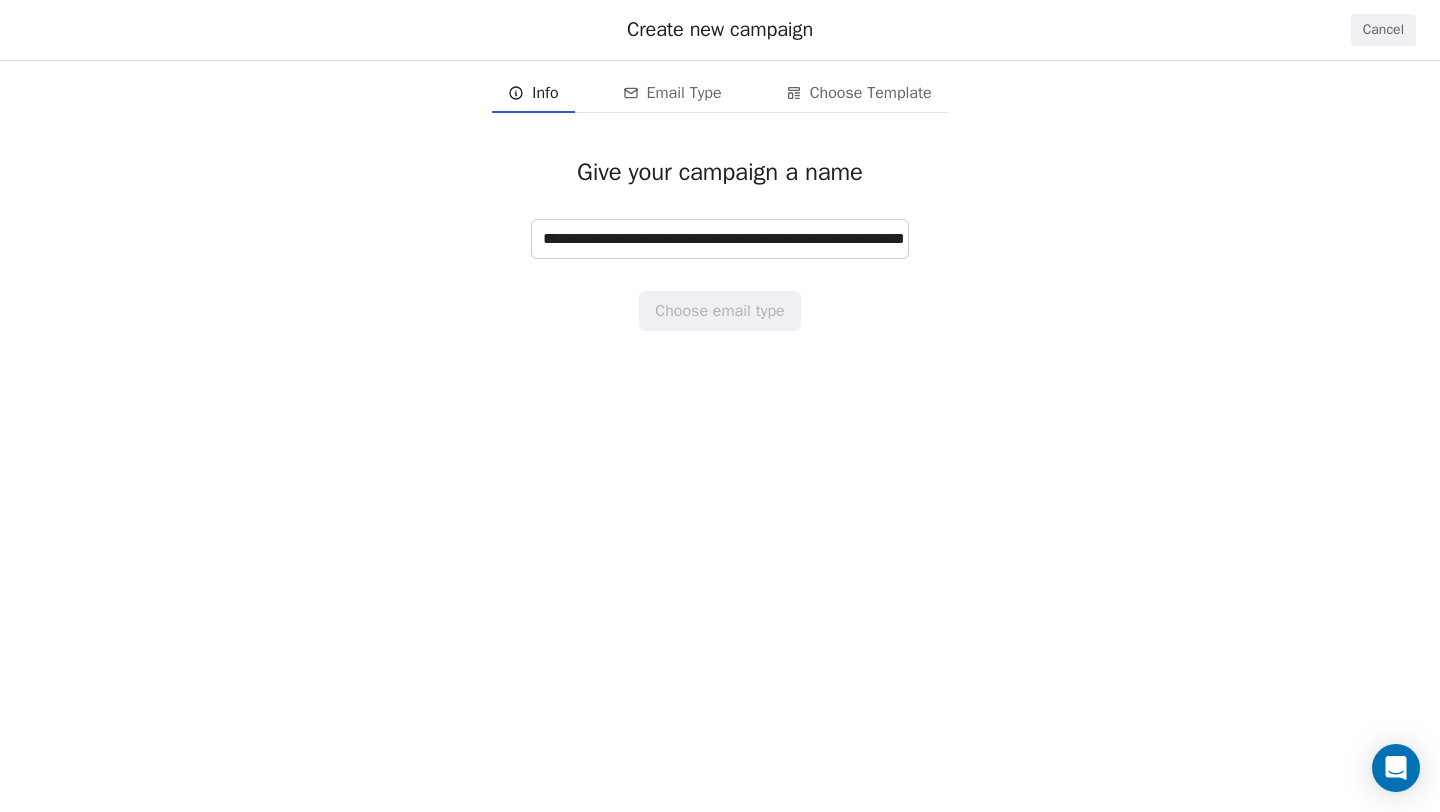 scroll, scrollTop: 0, scrollLeft: 118, axis: horizontal 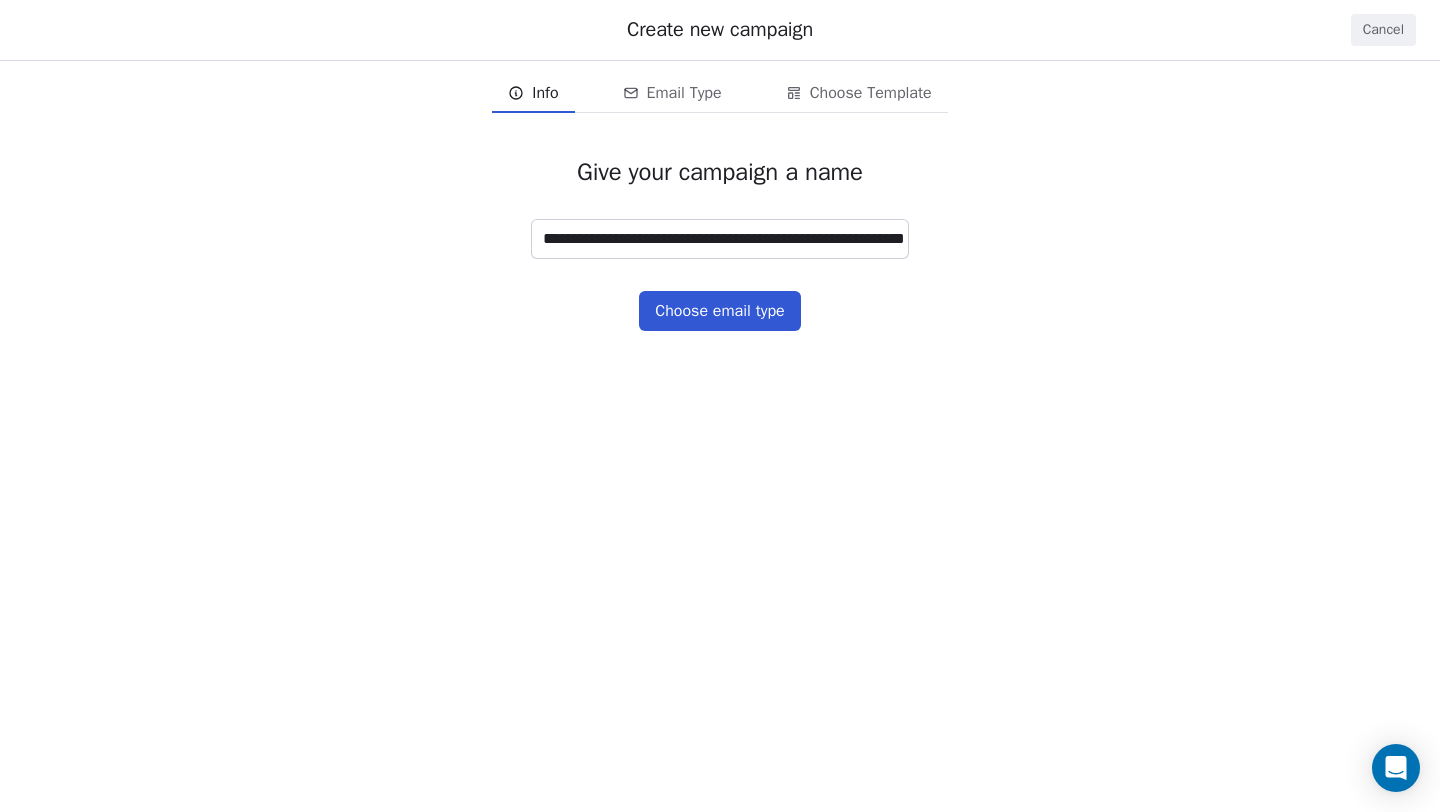 click on "**********" at bounding box center [720, 239] 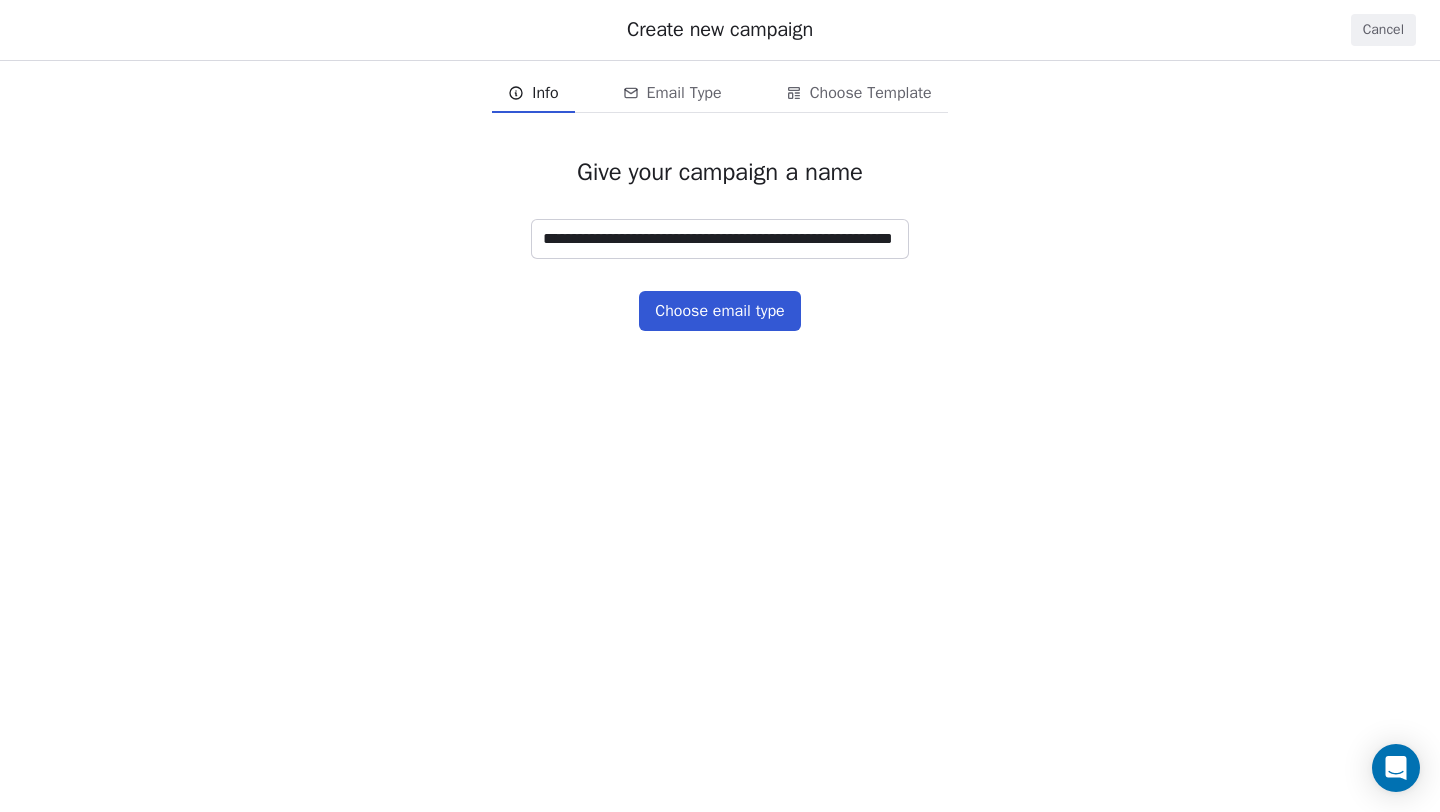 scroll, scrollTop: 0, scrollLeft: 100, axis: horizontal 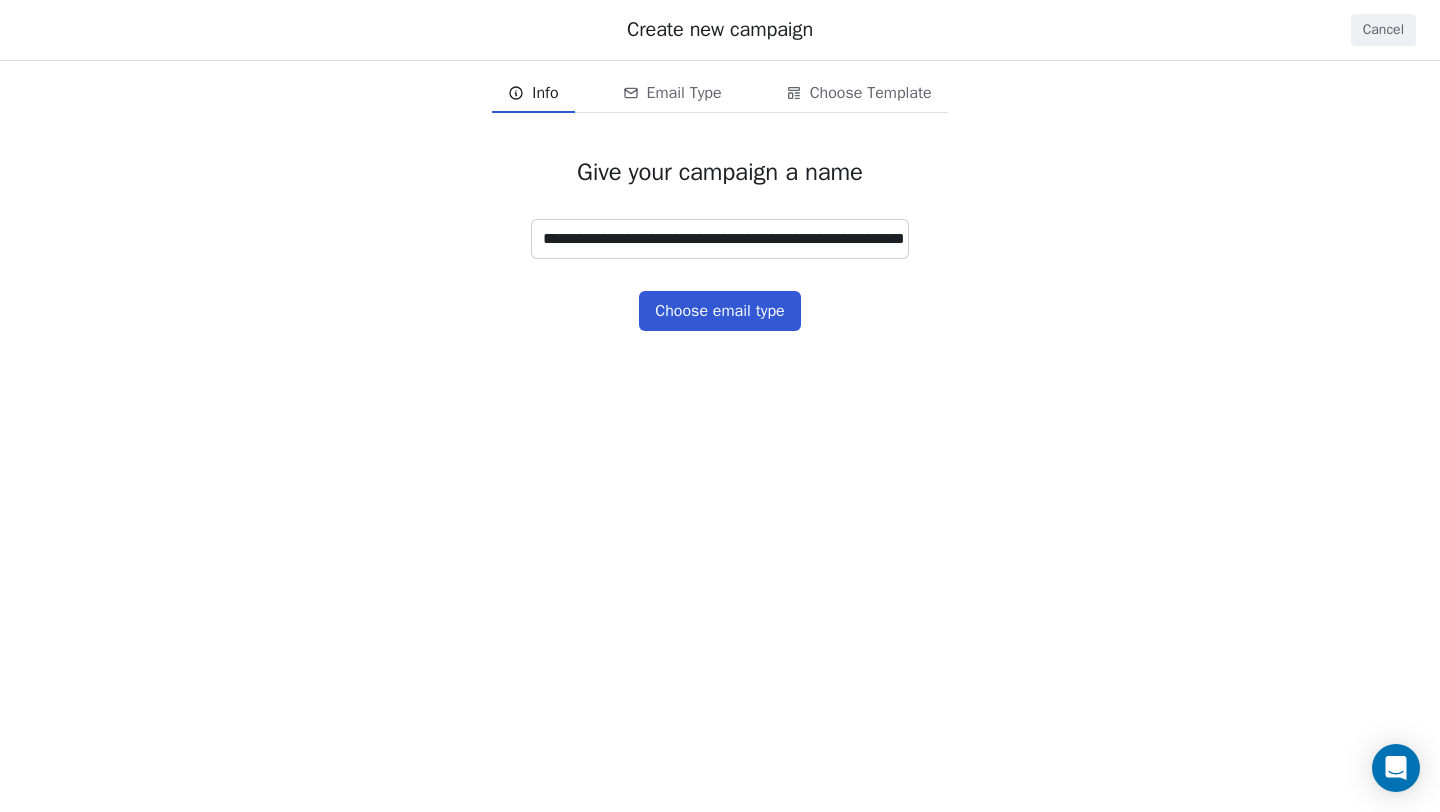 type on "**********" 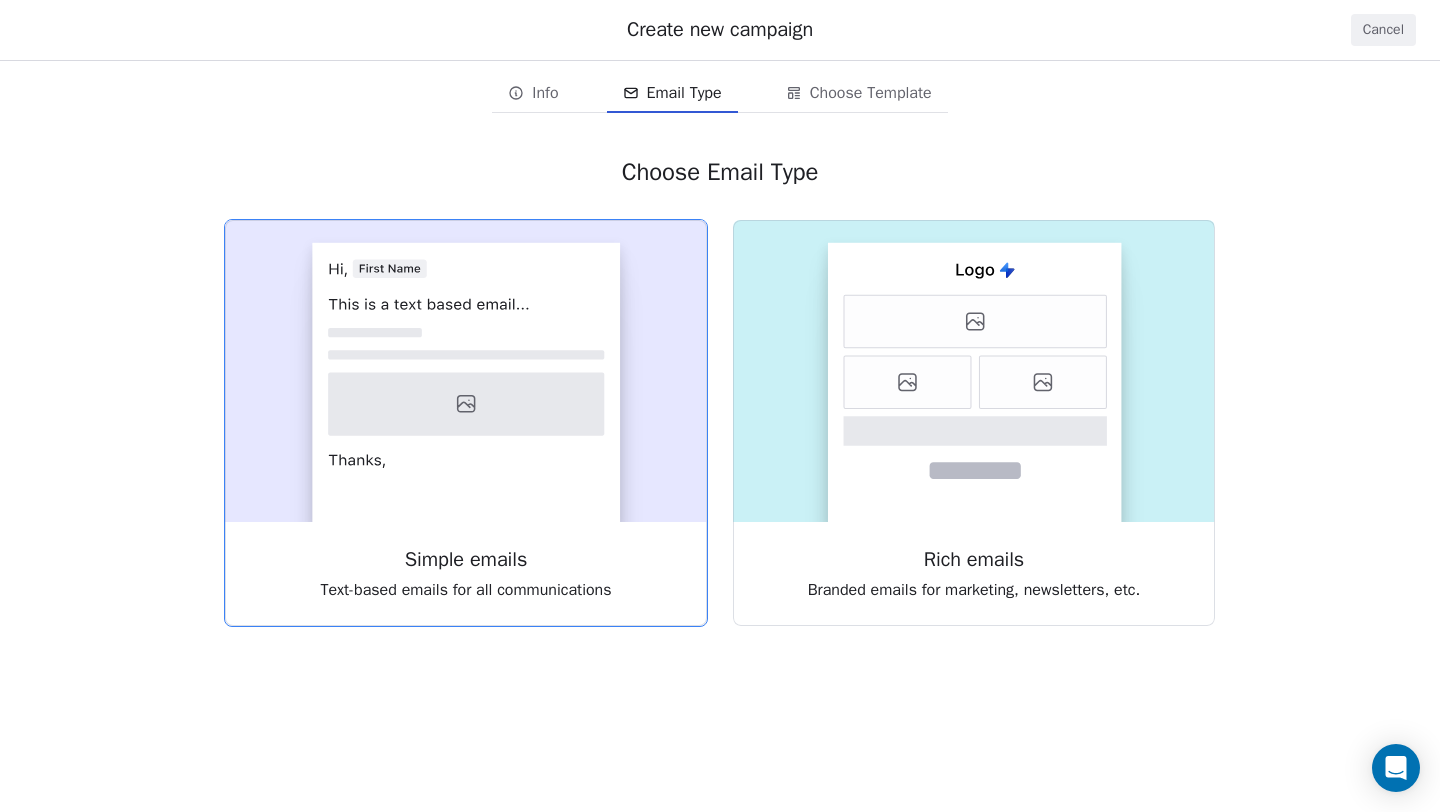 click 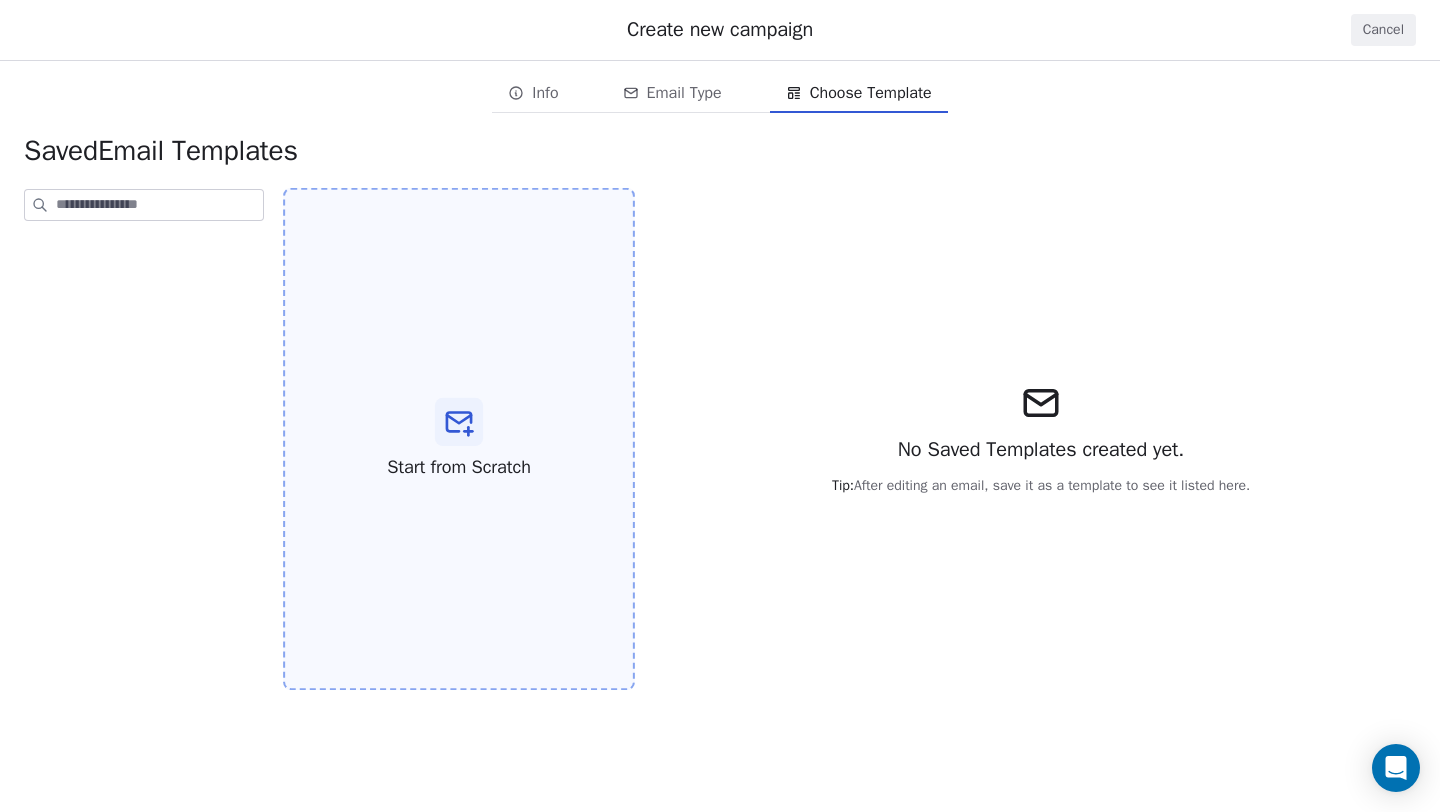 click on "Start from Scratch" at bounding box center [459, 439] 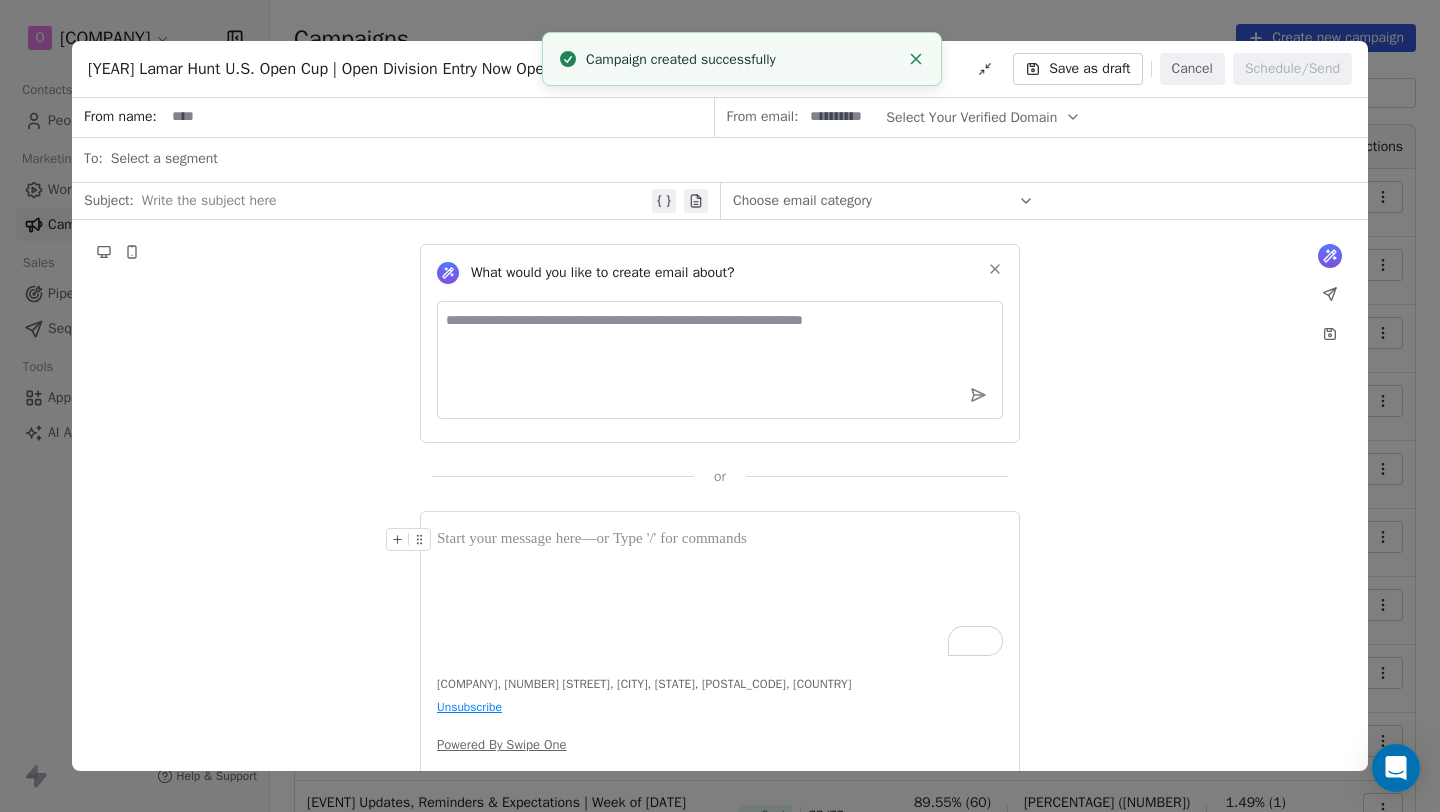 click 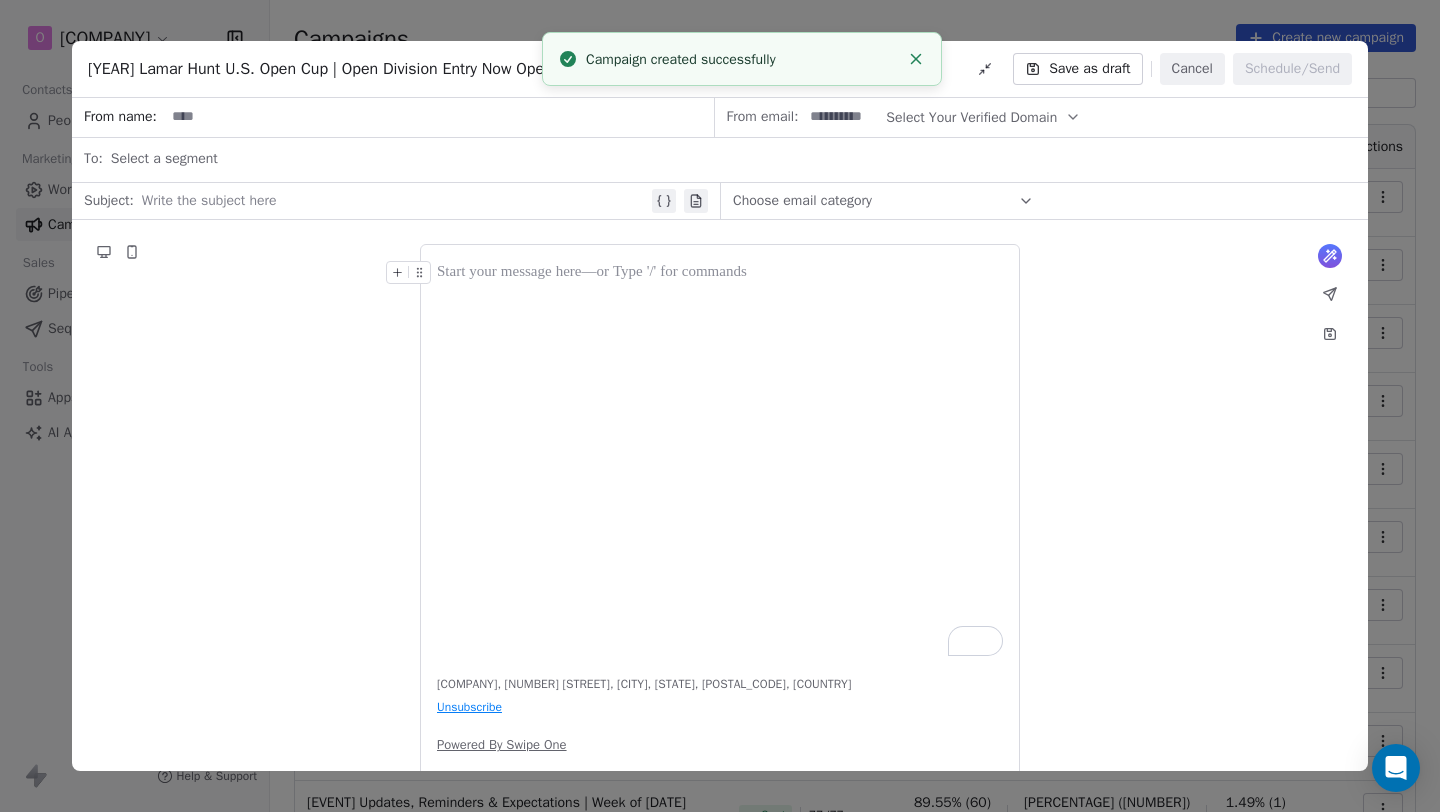 click at bounding box center (395, 201) 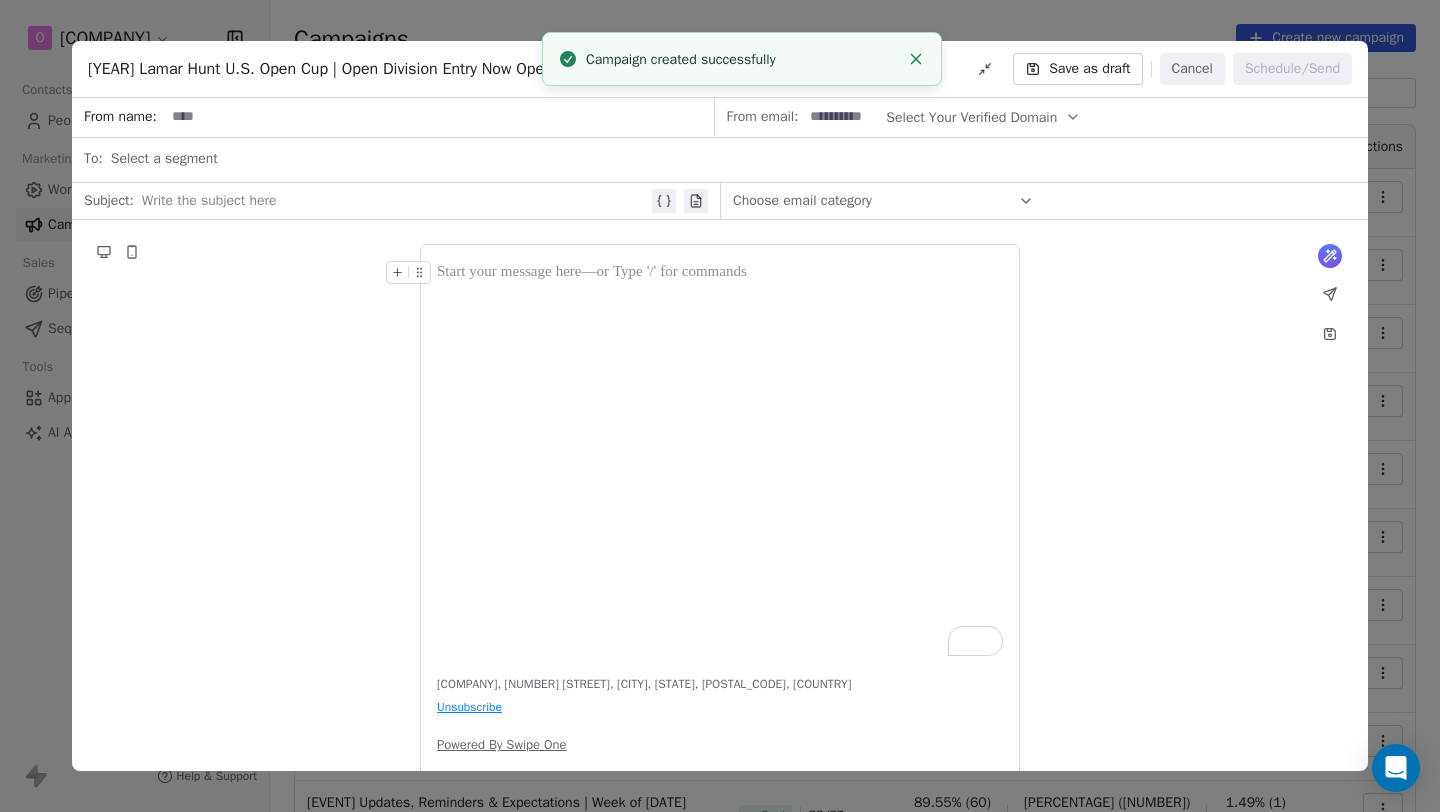 paste 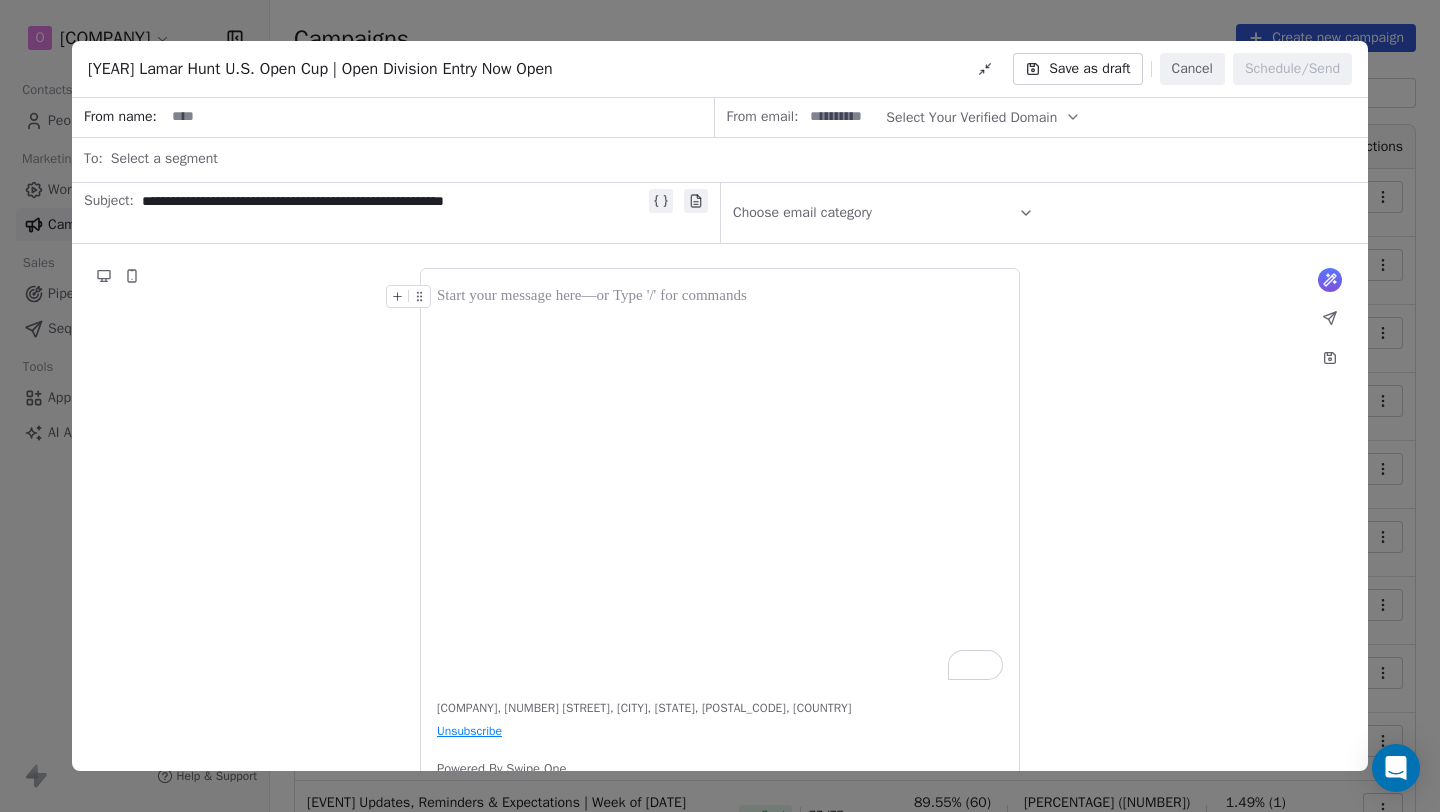 click on "**********" at bounding box center [393, 213] 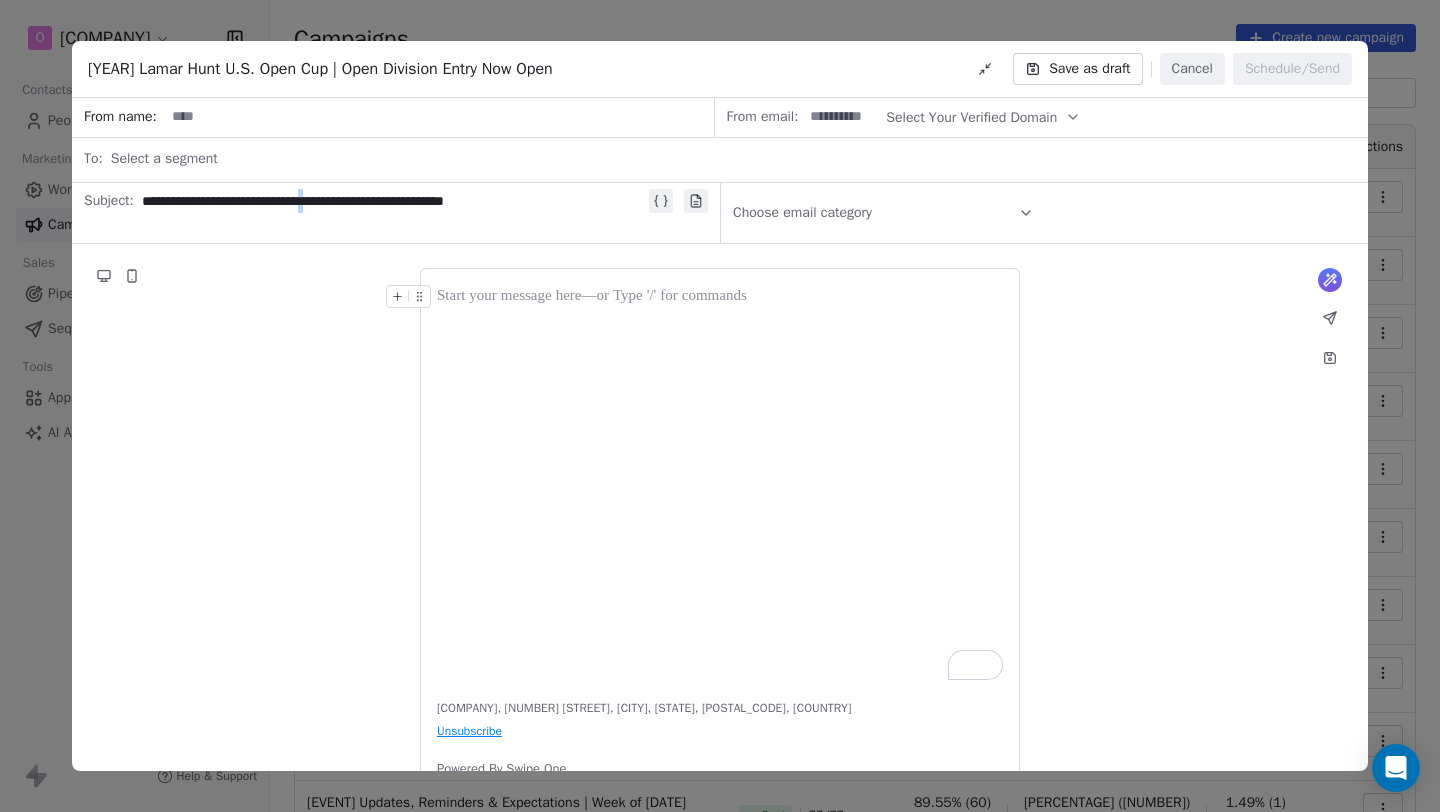 click on "**********" at bounding box center [393, 213] 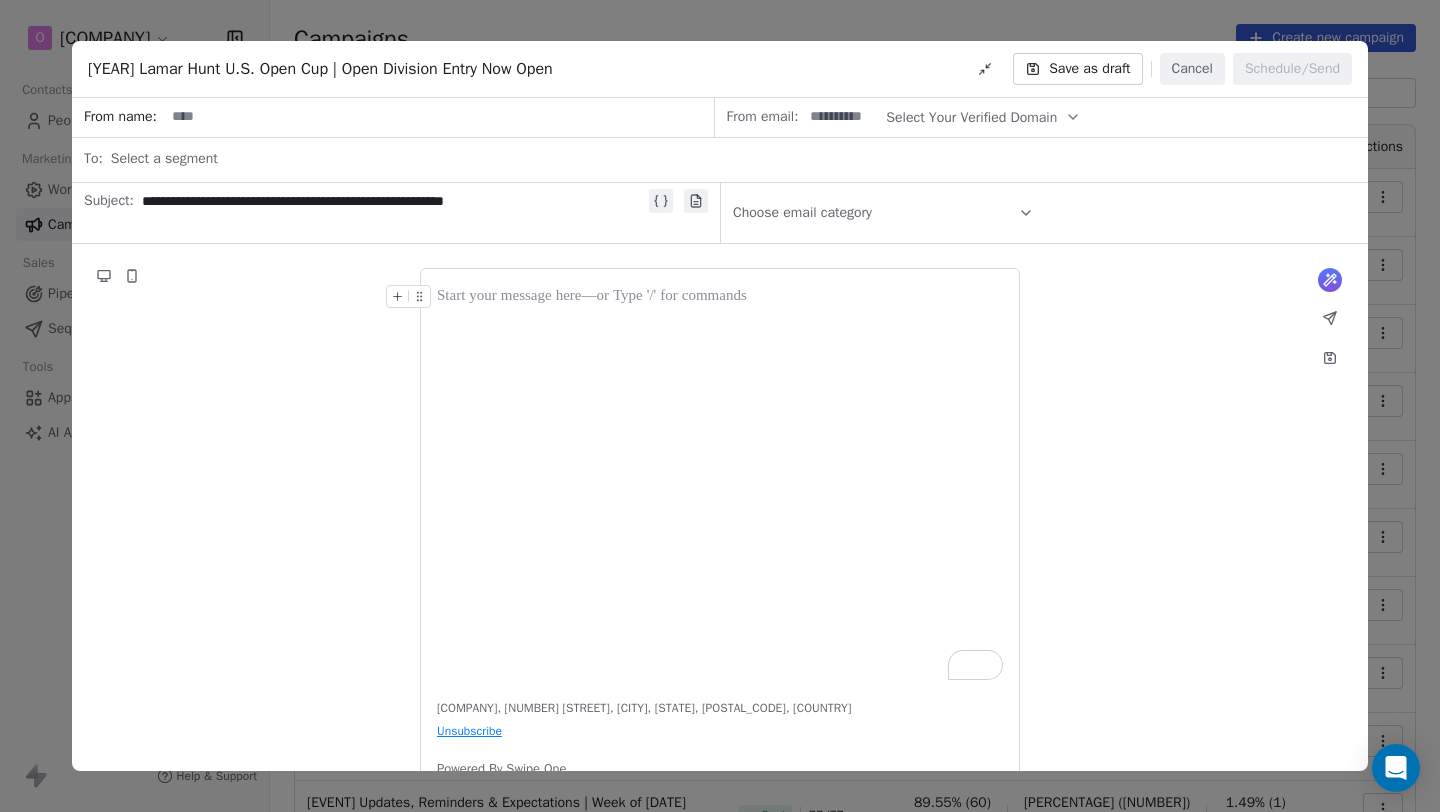 click on "Select a segment" at bounding box center (164, 159) 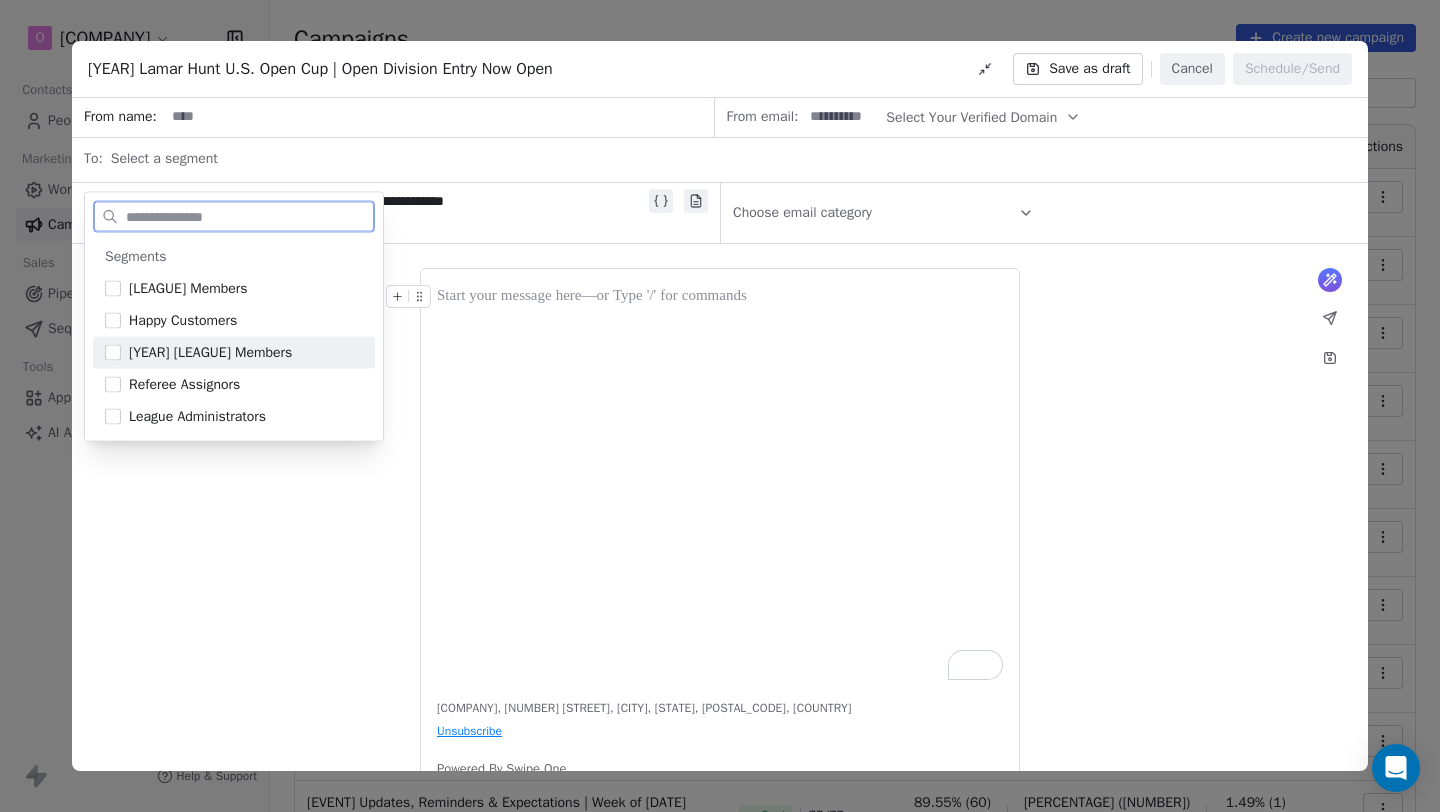 click at bounding box center [113, 353] 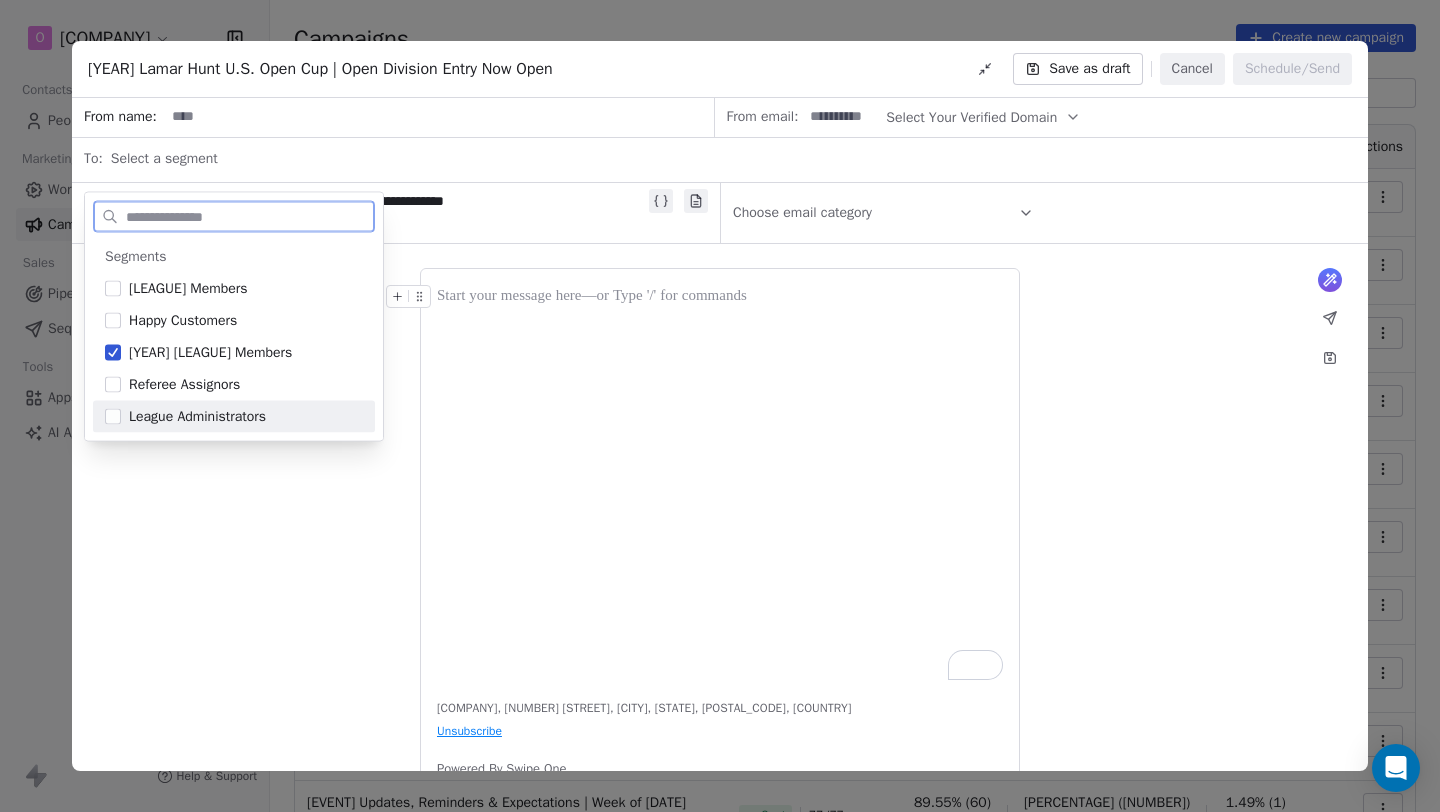 click at bounding box center [113, 417] 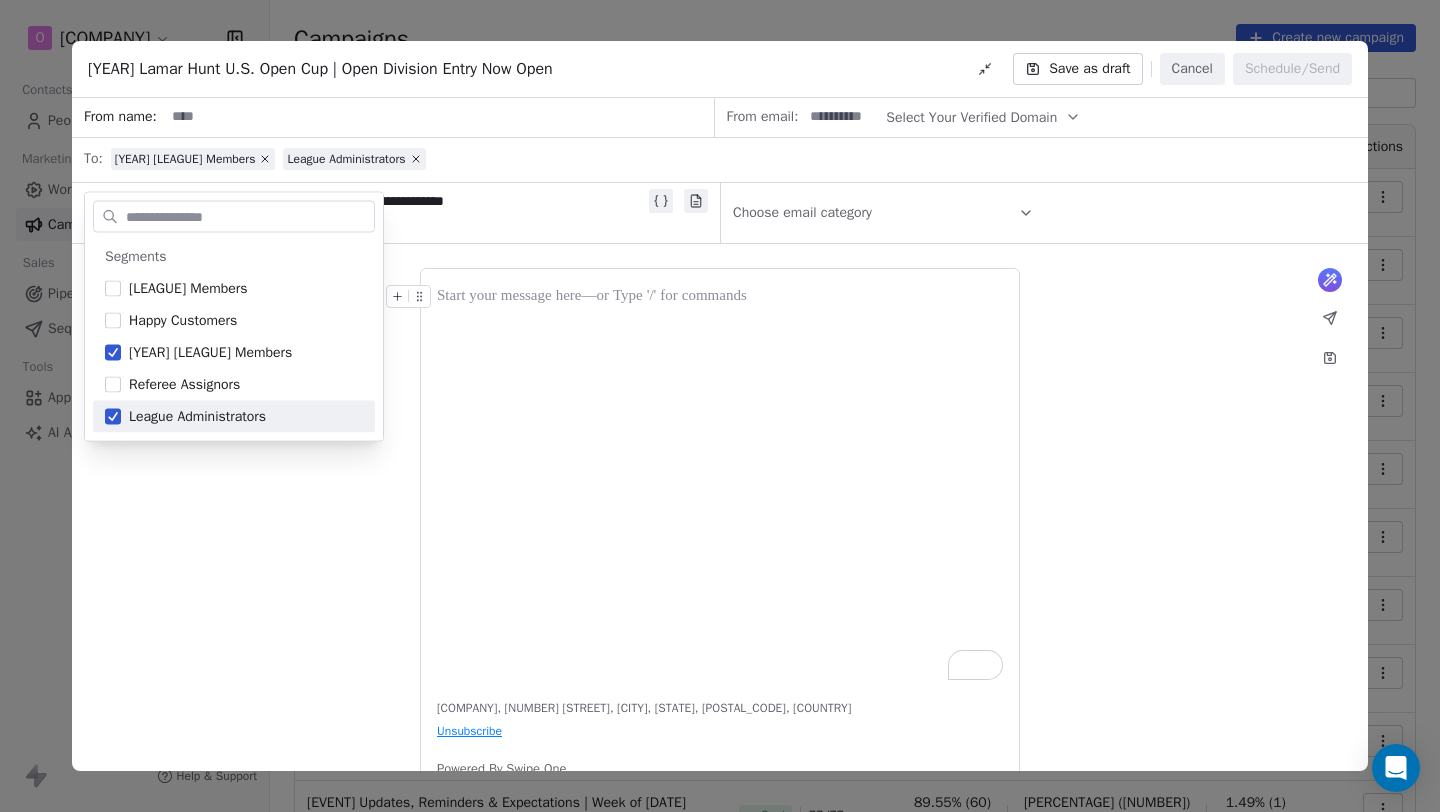 click on "What would you like to create email about? or [COMPANY], [NUMBER] [STREET], [CITY], [STATE], [POSTAL_CODE], [COUNTRY] Unsubscribe Powered By Swipe One" at bounding box center (720, 541) 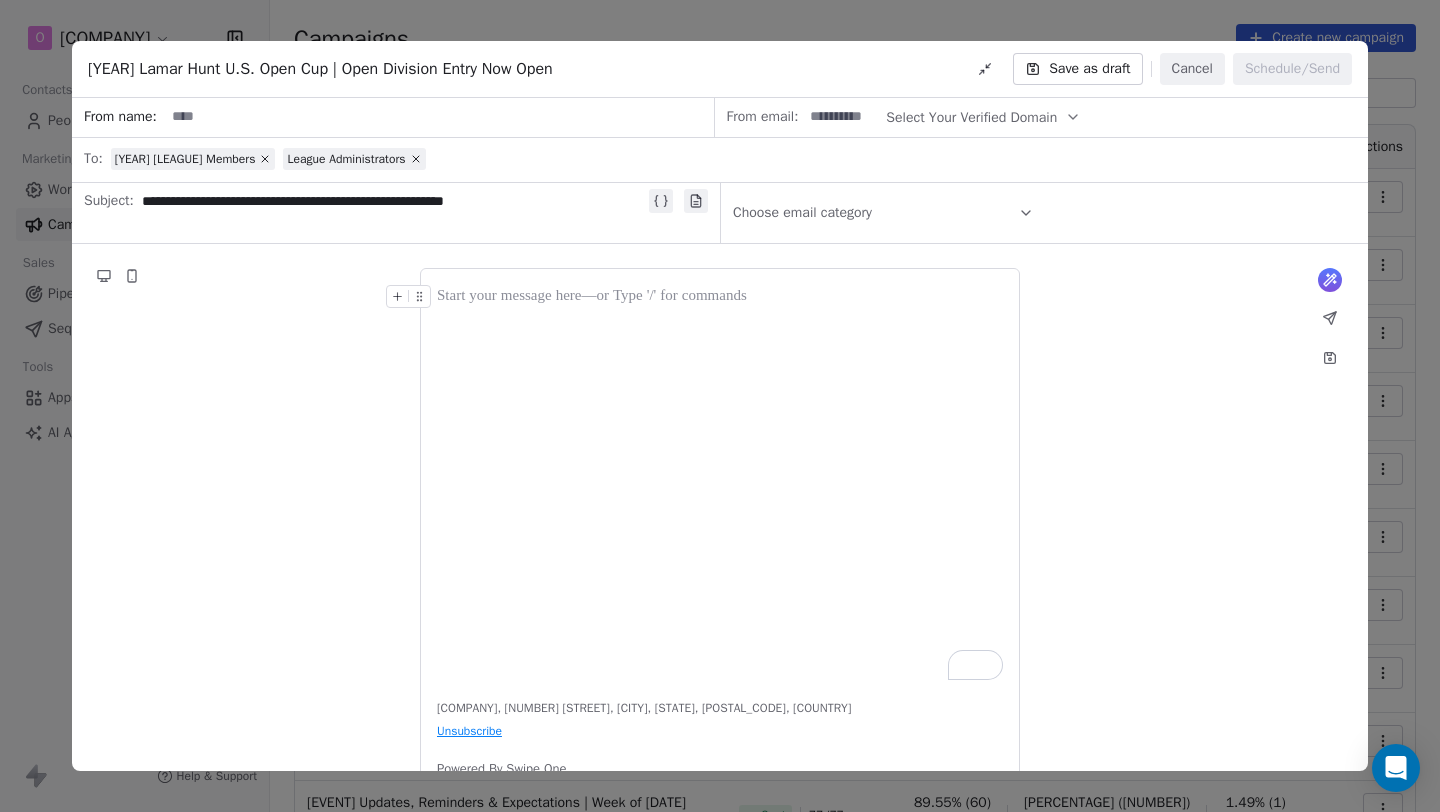click at bounding box center (439, 117) 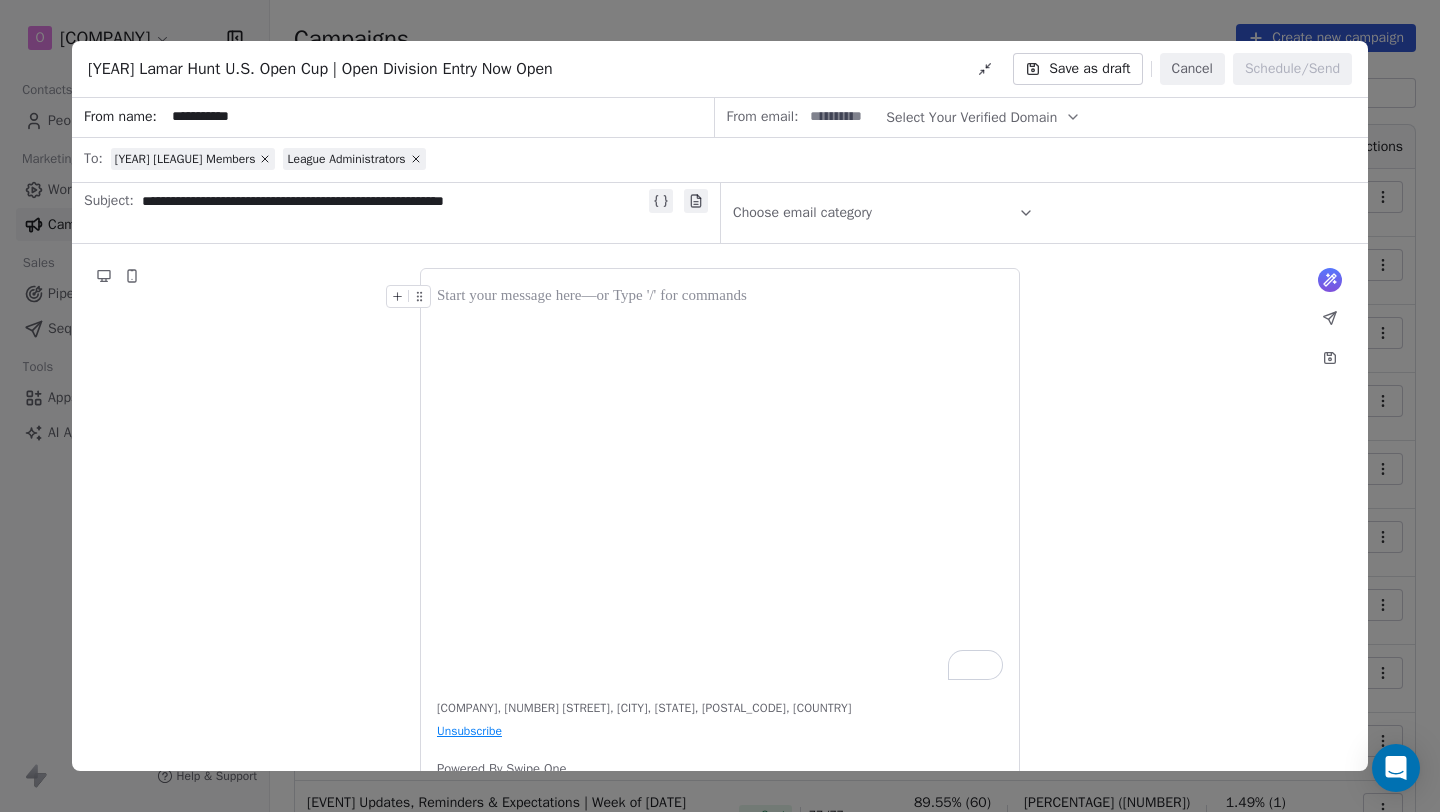 type on "**********" 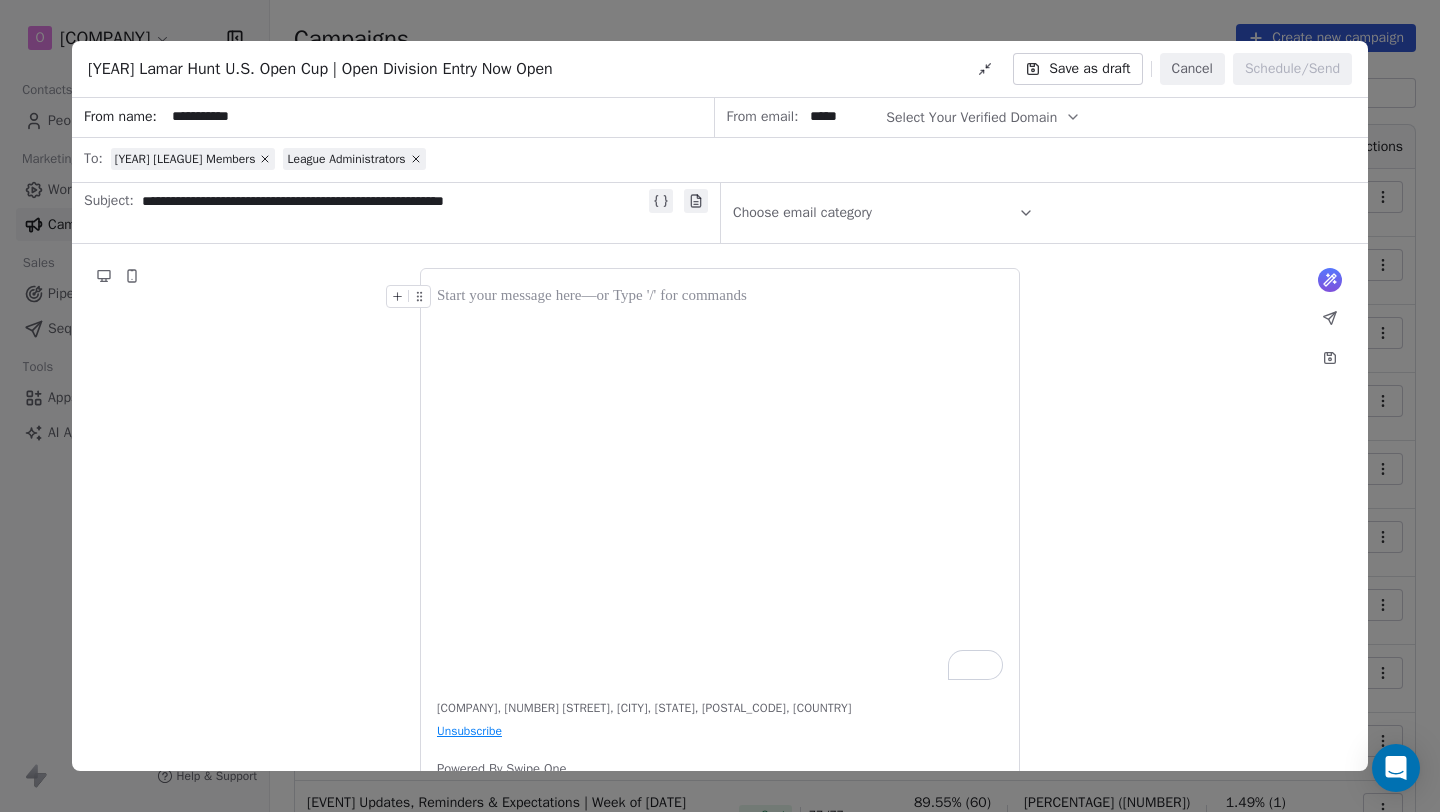 click on "*****" at bounding box center (842, 117) 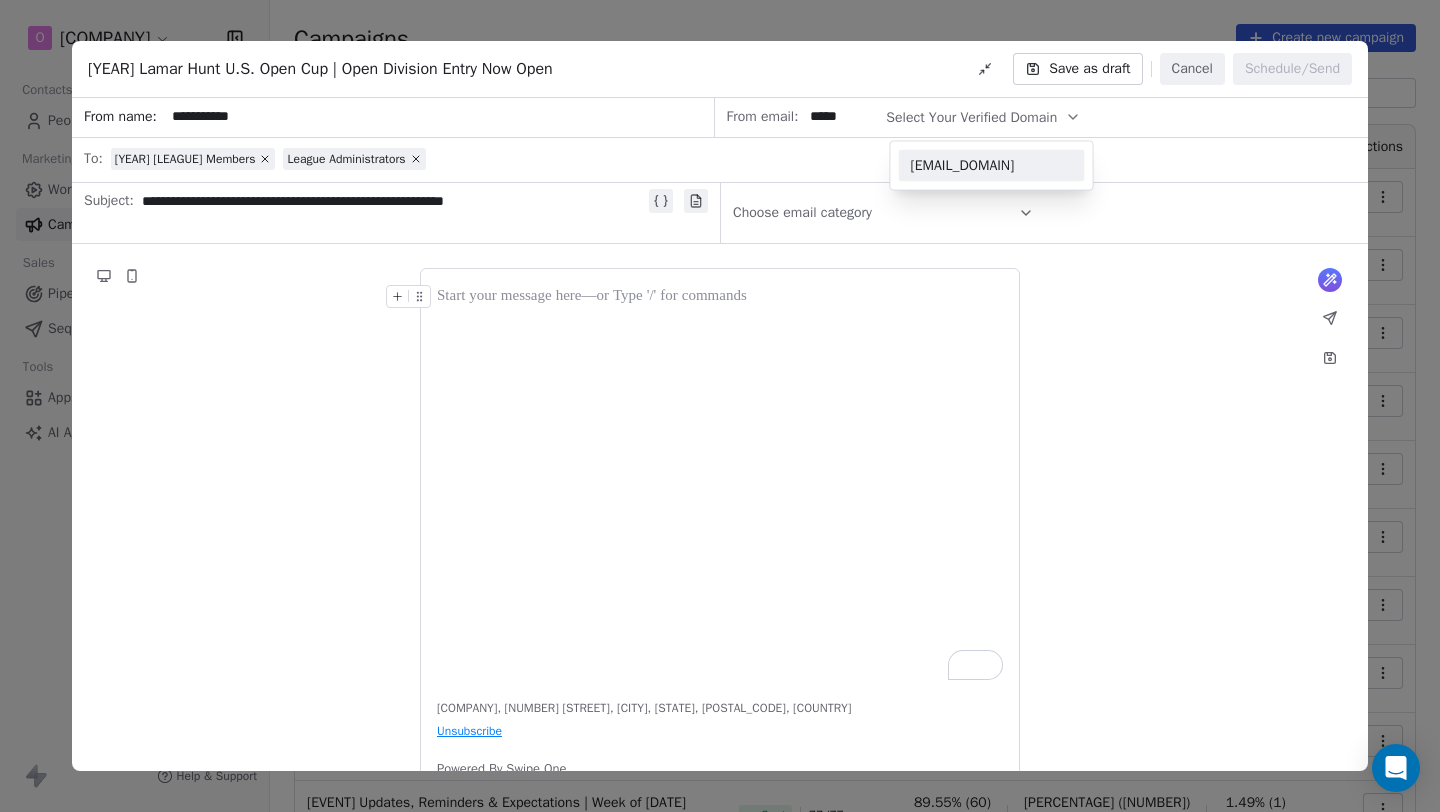 click on "[EMAIL_DOMAIN]" at bounding box center (992, 166) 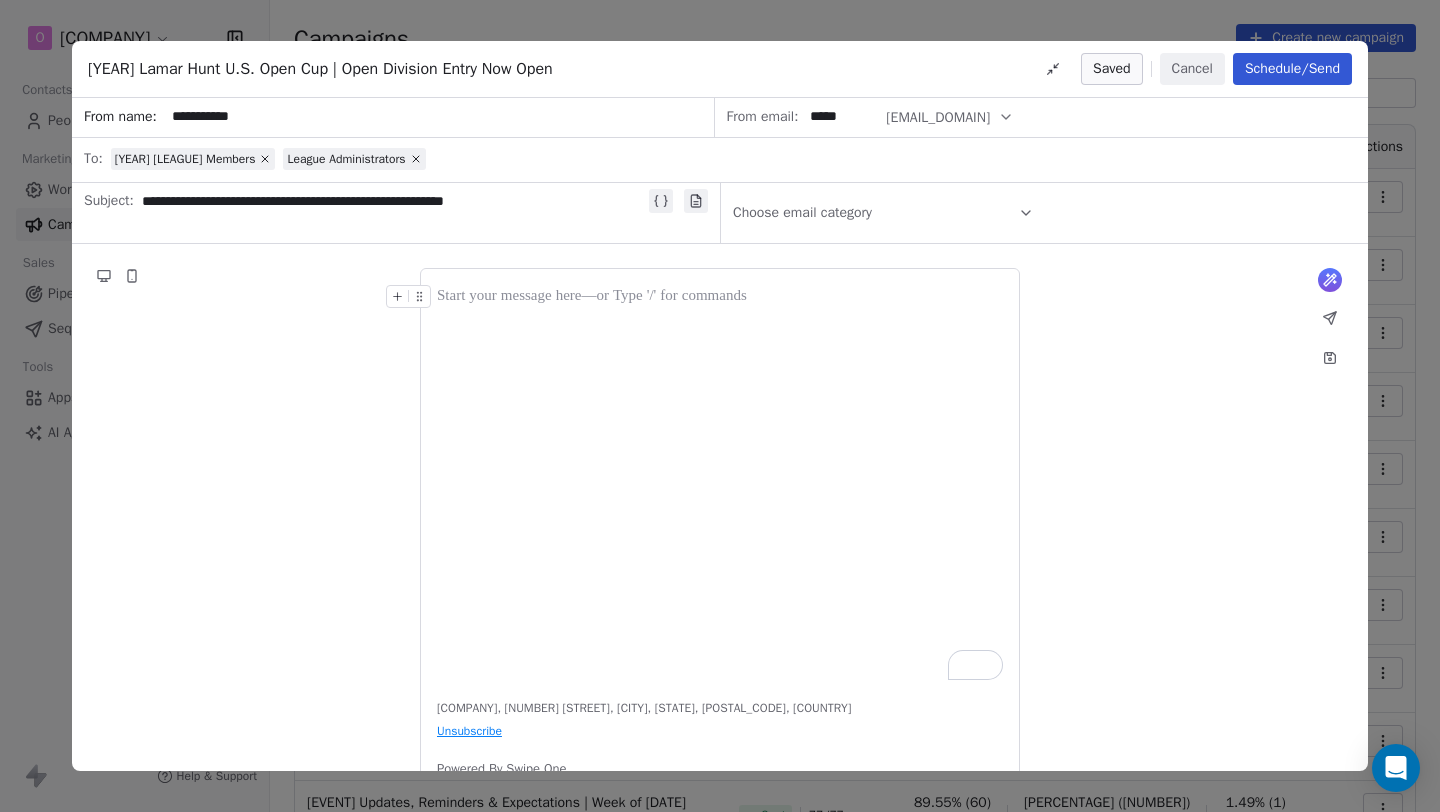 click at bounding box center (720, 297) 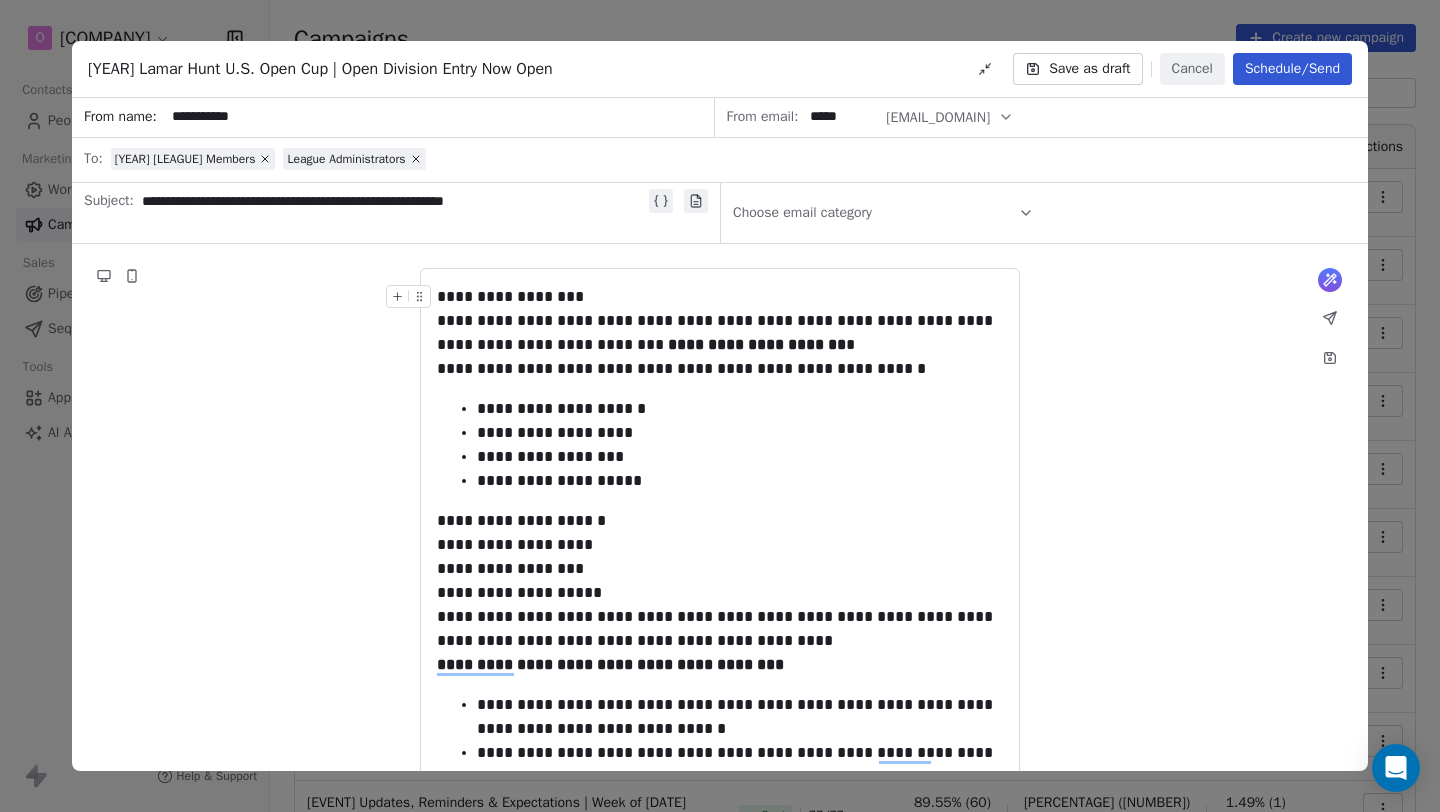 click on "**********" at bounding box center (720, 297) 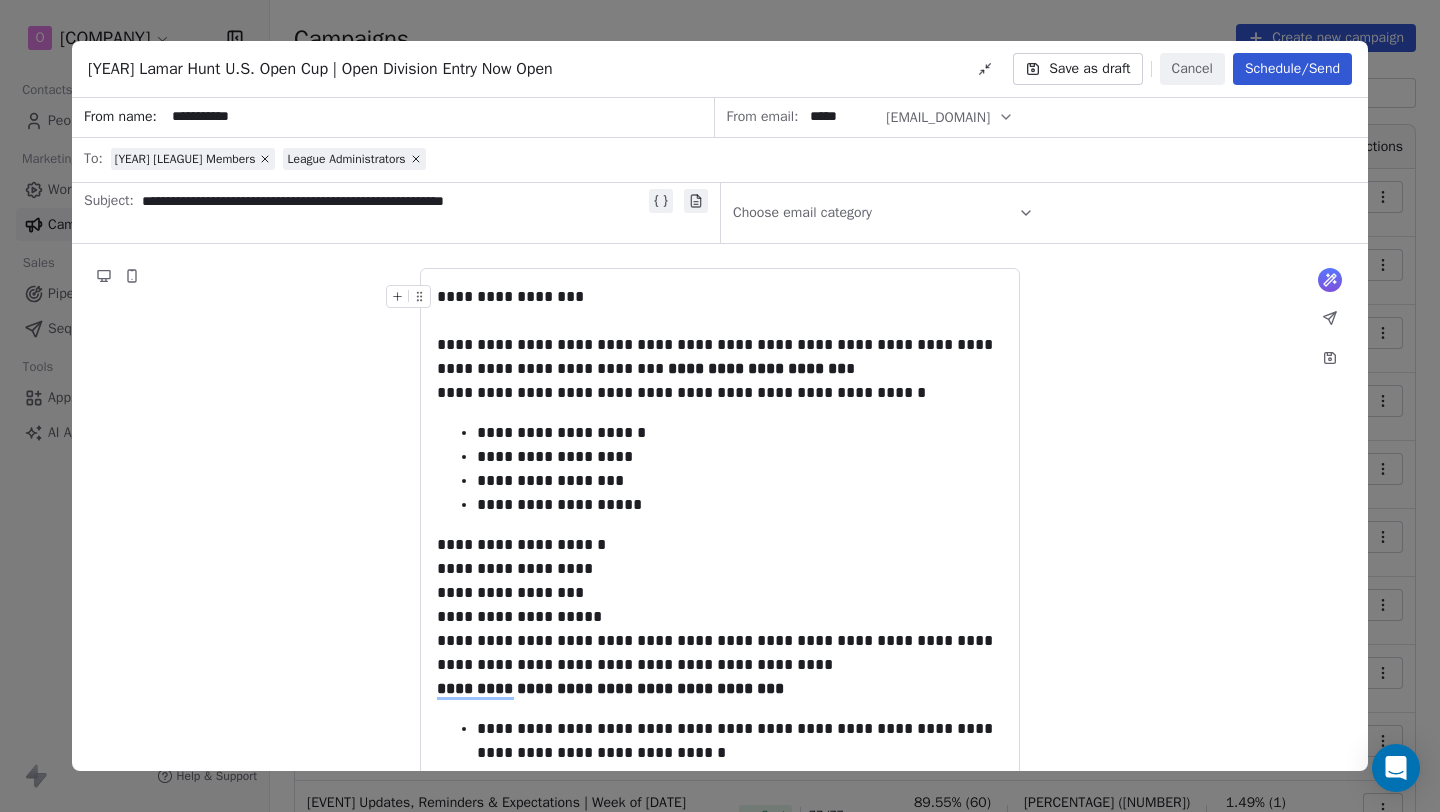 click on "**********" at bounding box center [720, 297] 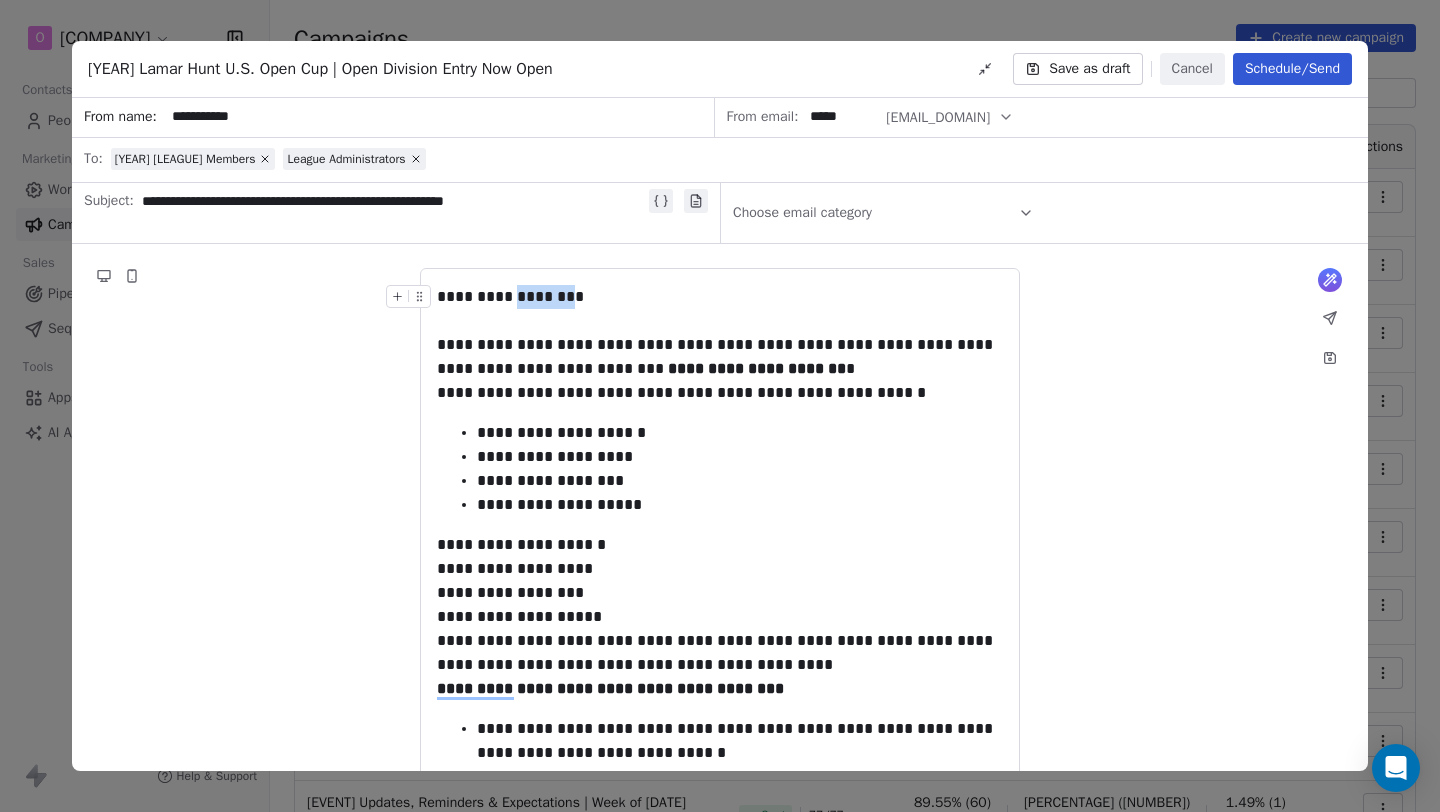 click on "**********" at bounding box center (720, 297) 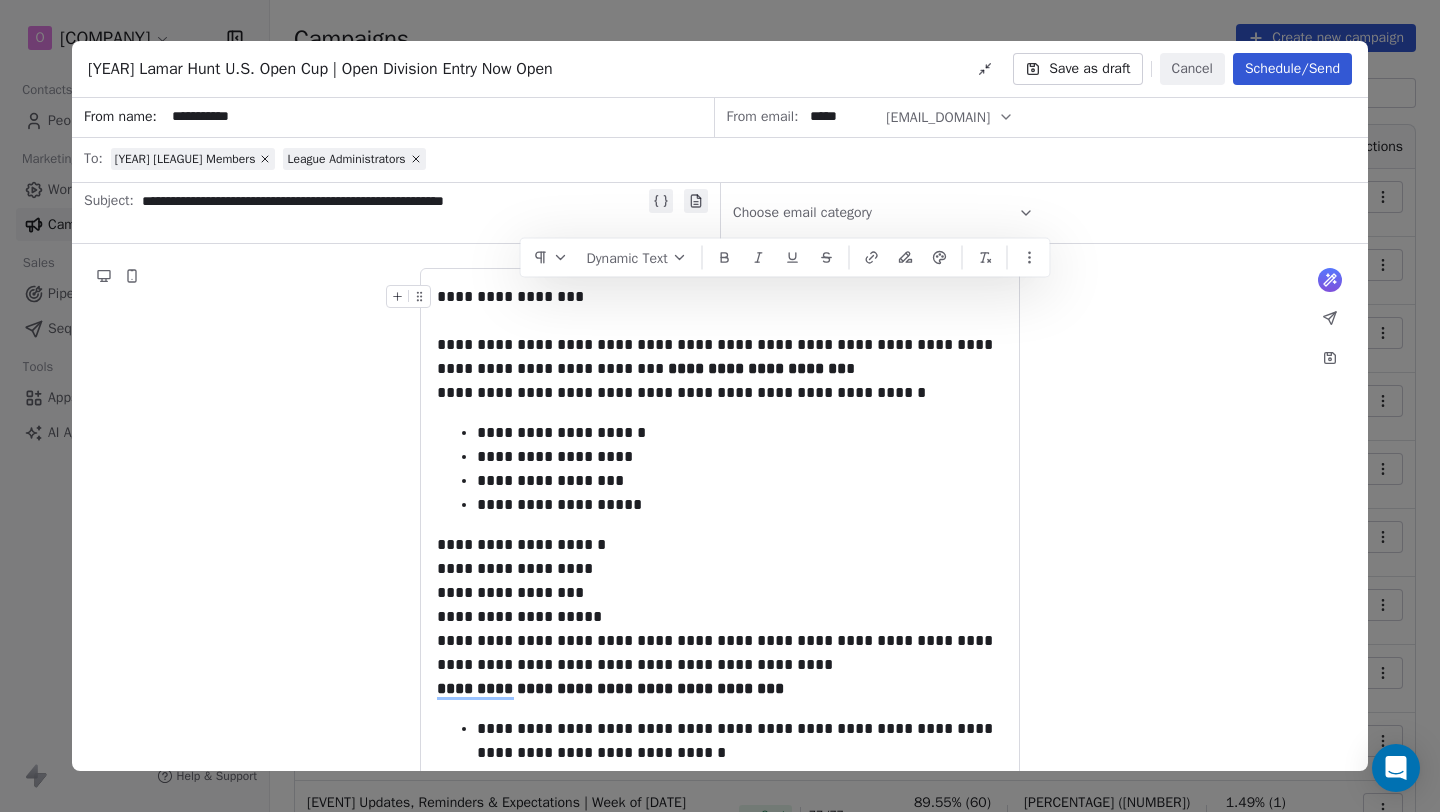 click on "**********" at bounding box center (720, 297) 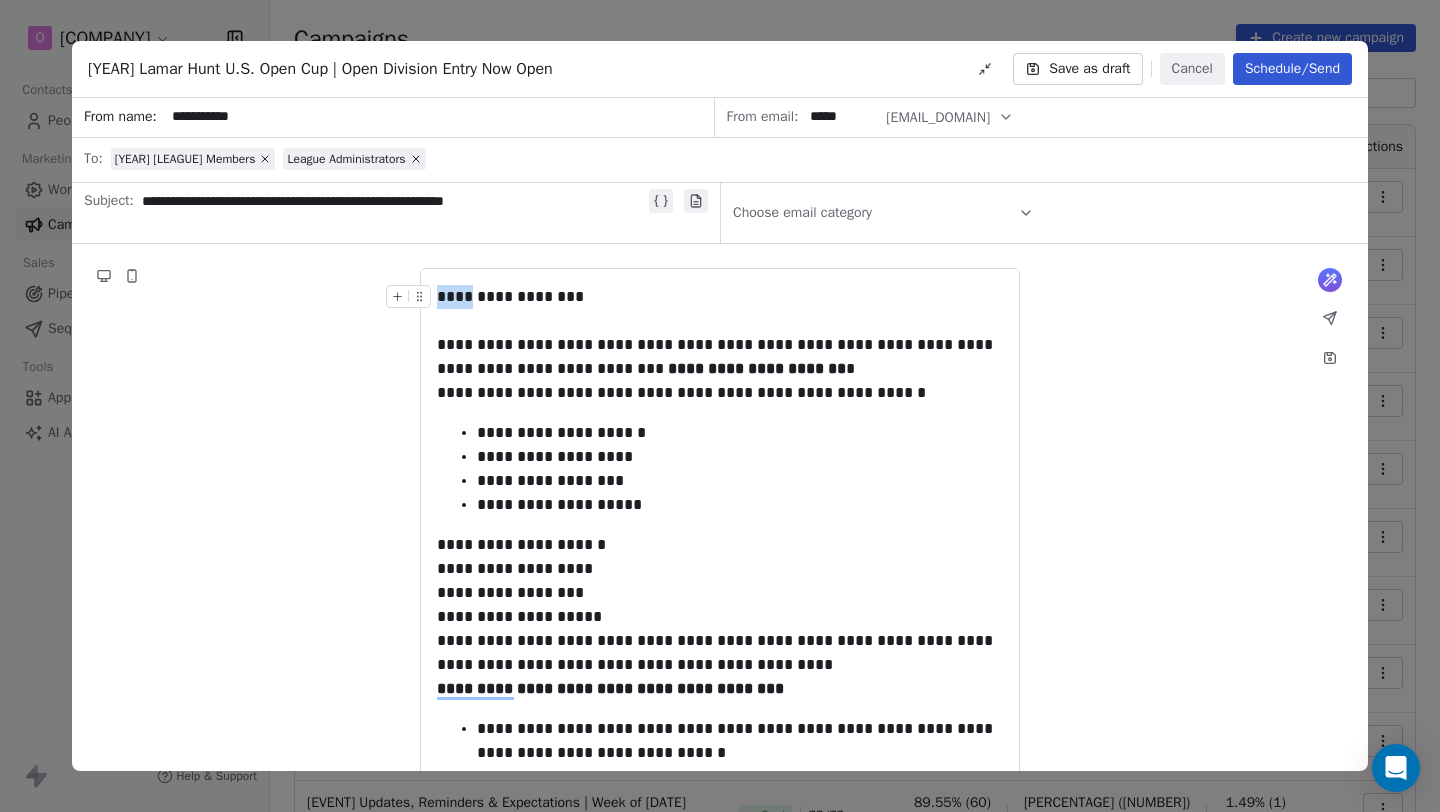 click on "**********" at bounding box center [720, 297] 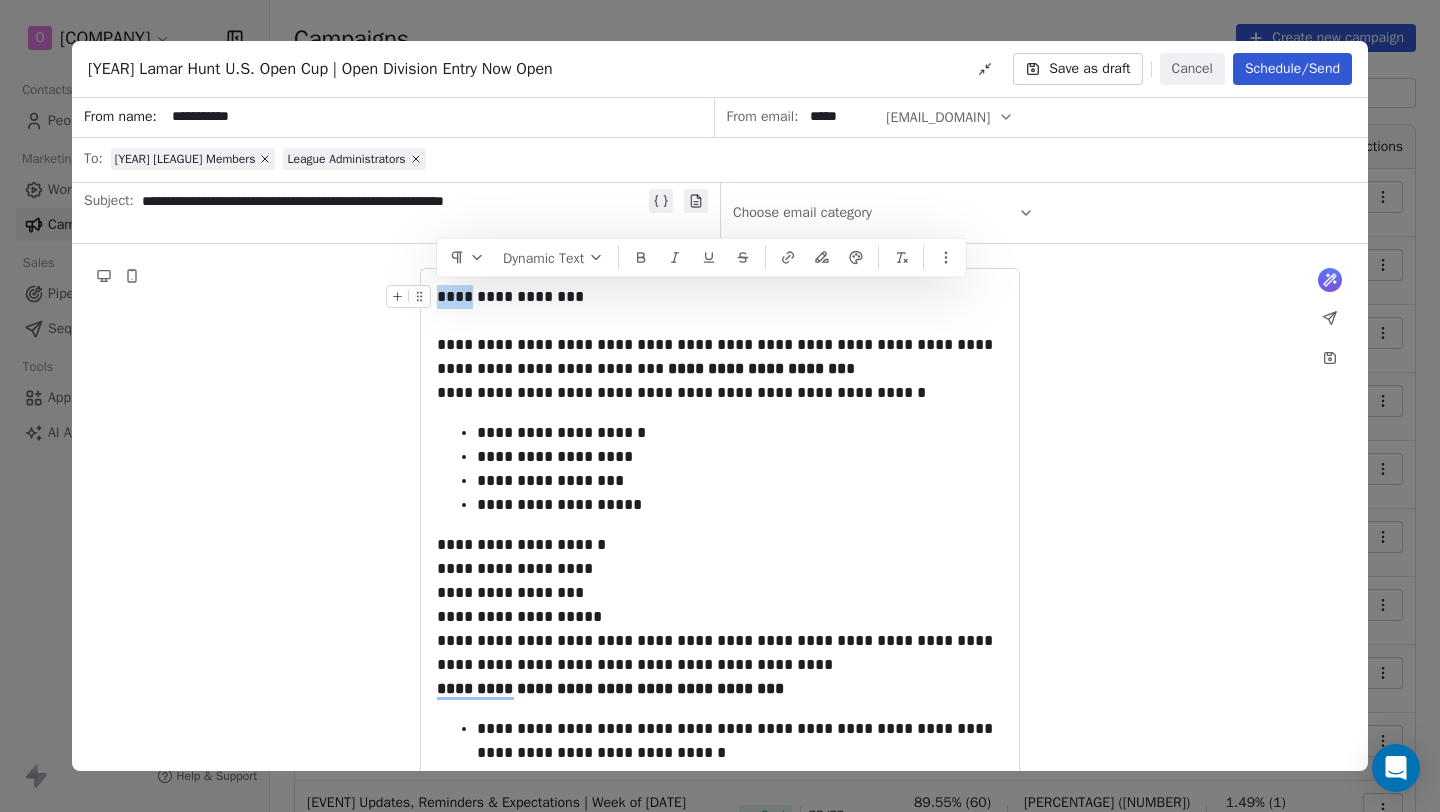 type 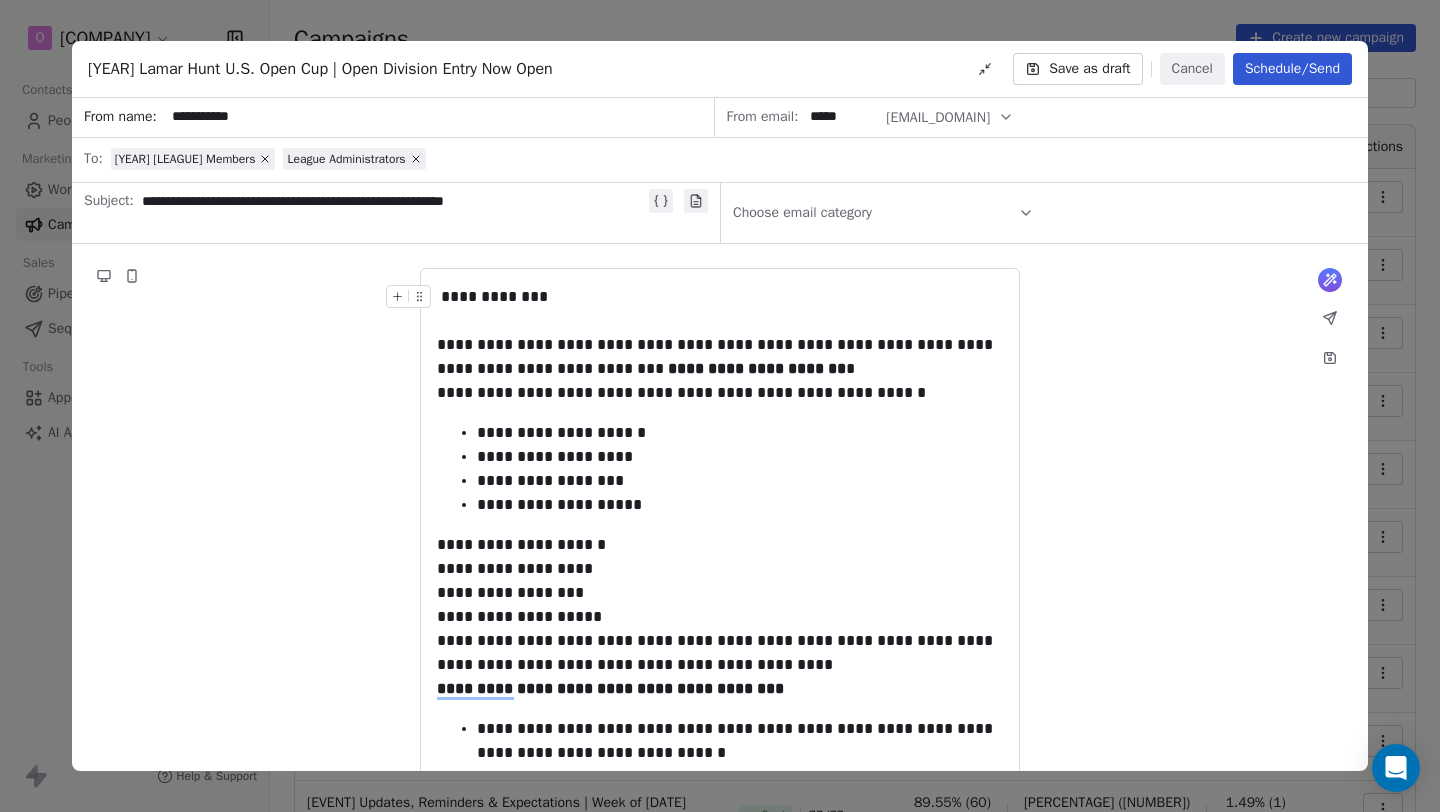click on "**********" at bounding box center (720, 297) 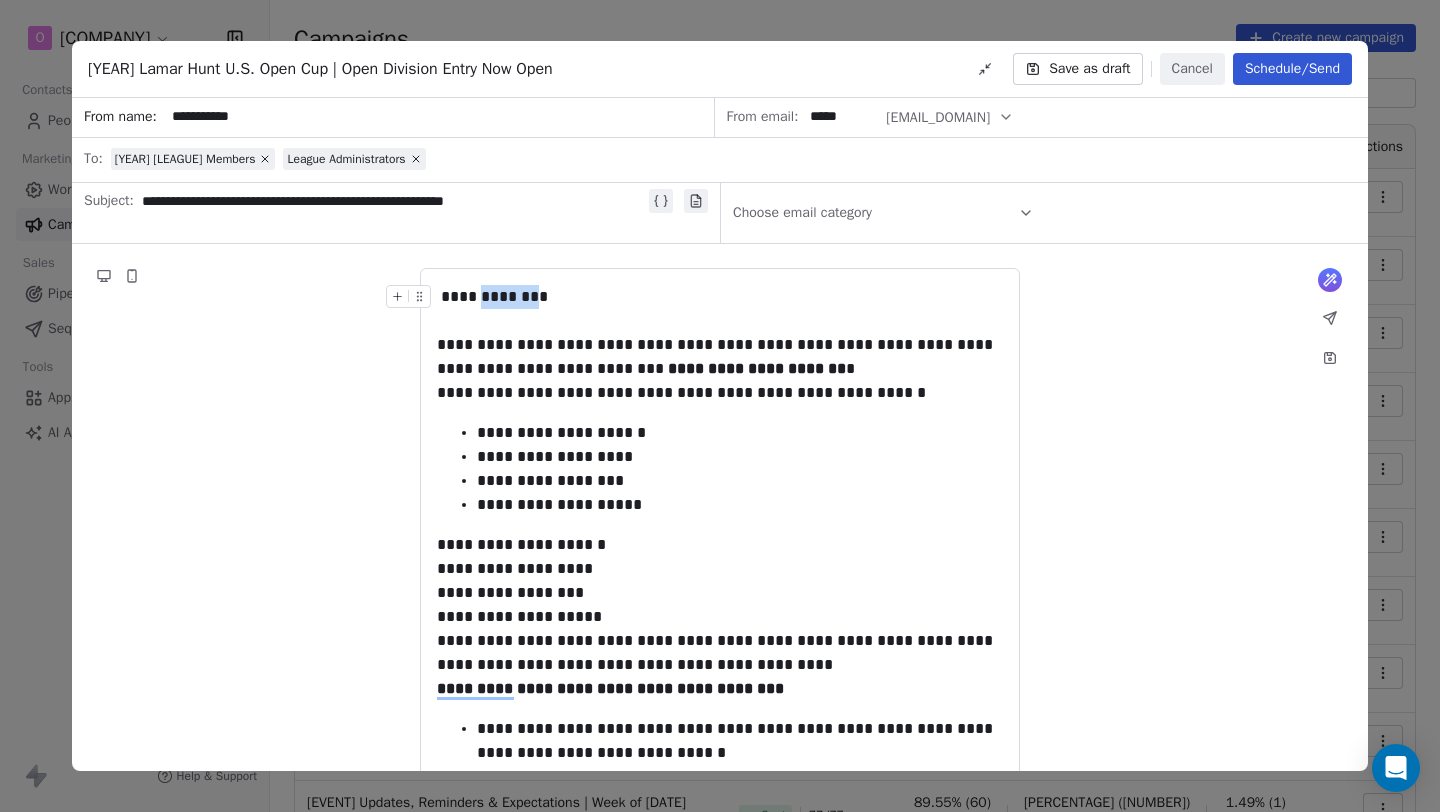 click on "**********" at bounding box center [720, 297] 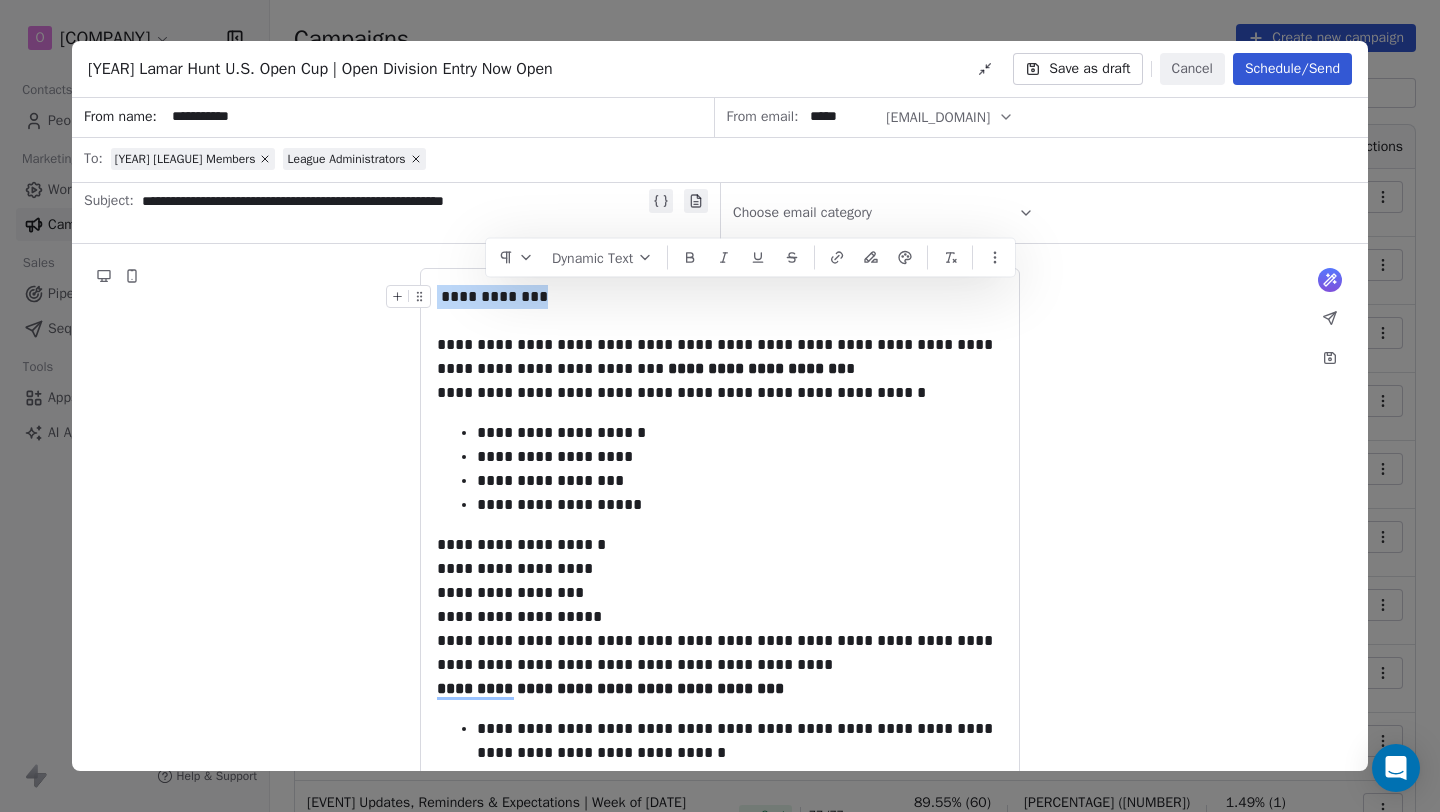 click on "**********" at bounding box center (720, 297) 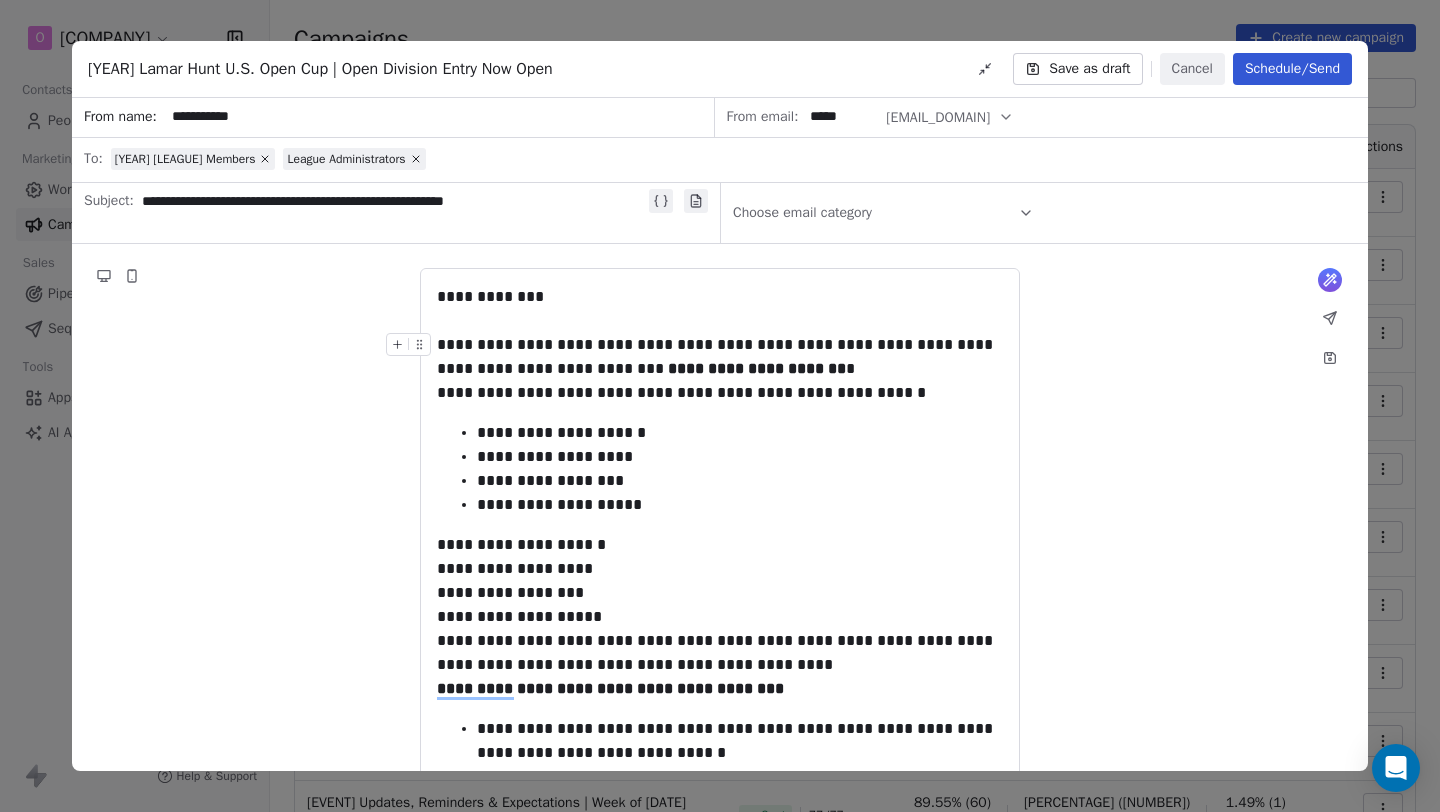 click on "**********" at bounding box center [720, 357] 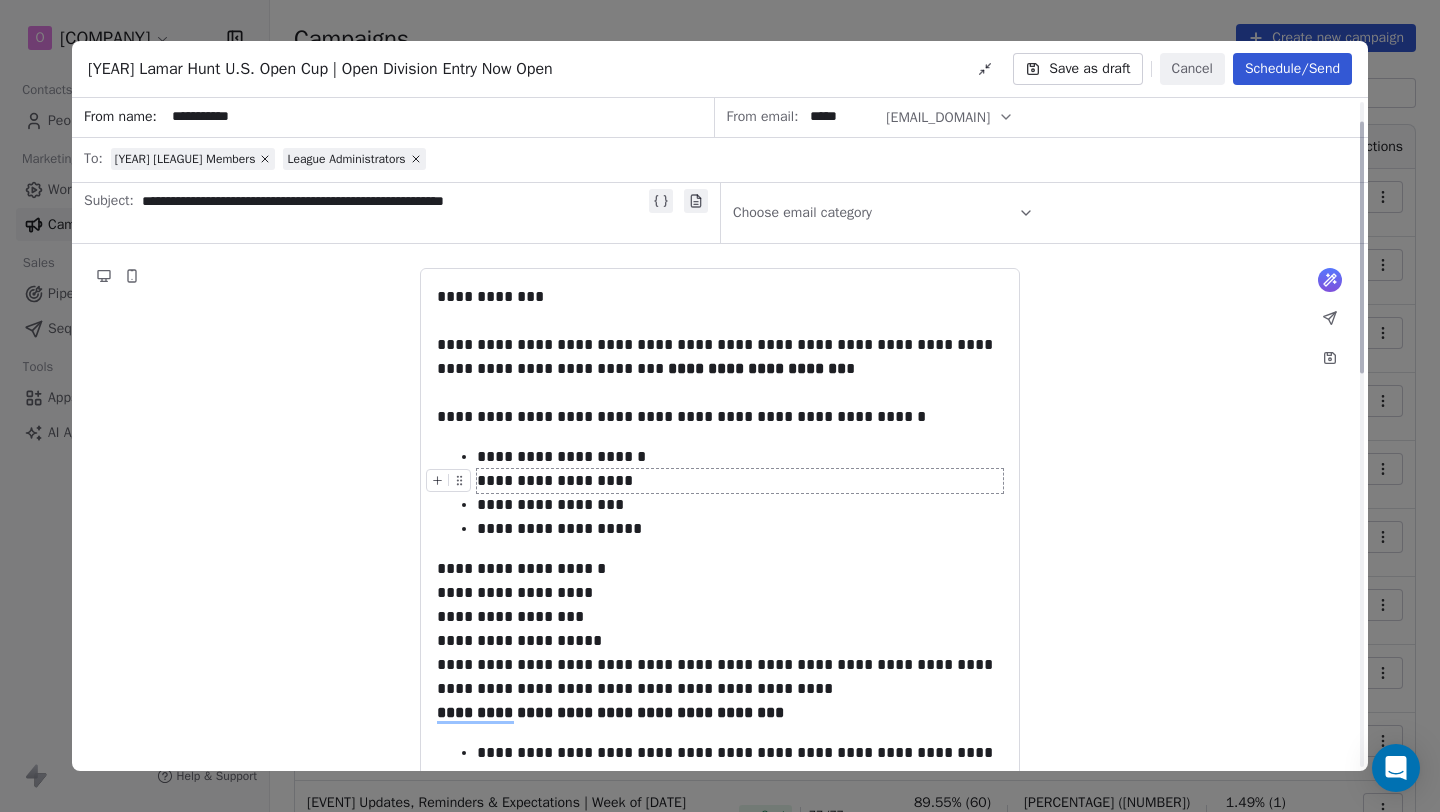 scroll, scrollTop: 93, scrollLeft: 0, axis: vertical 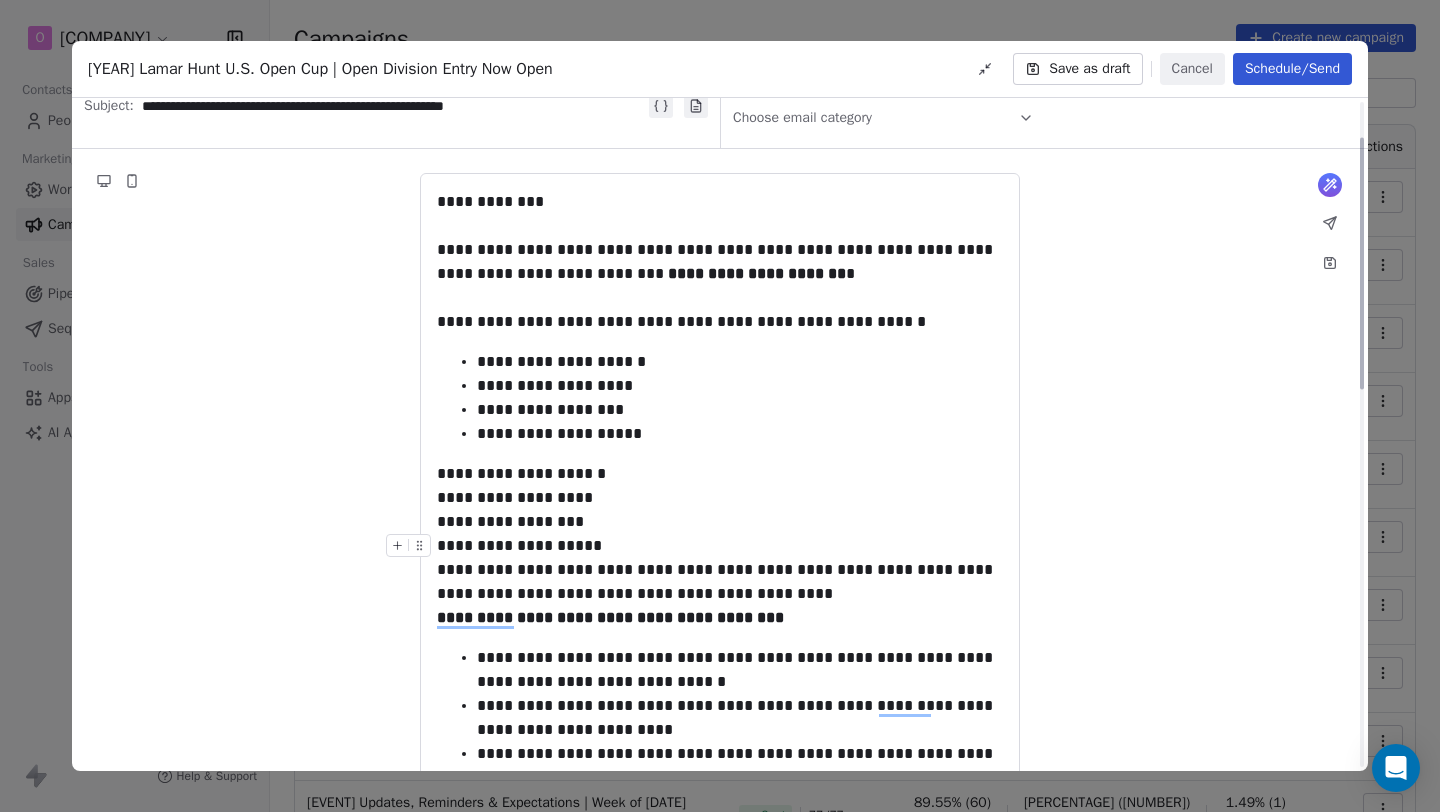 click on "**********" at bounding box center (720, 546) 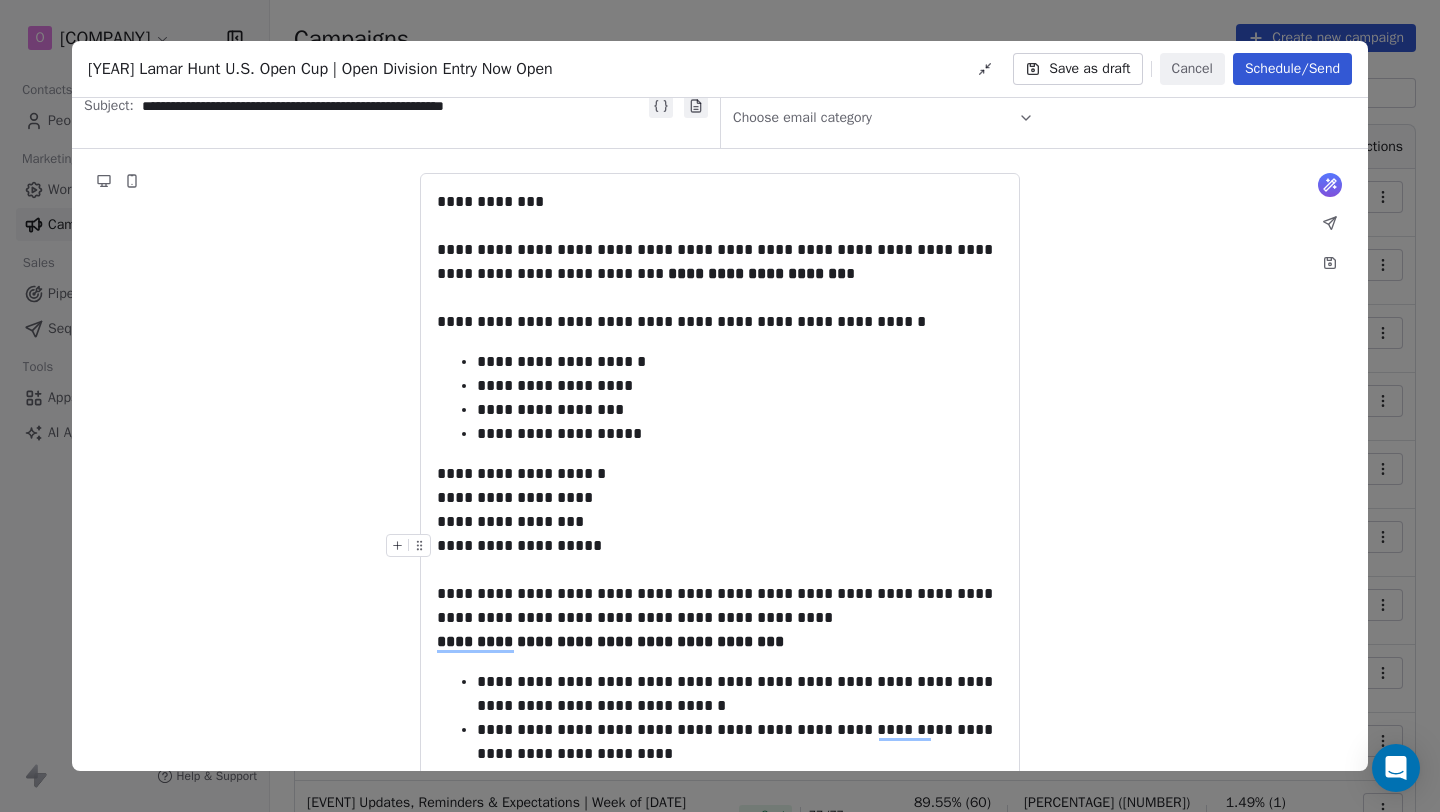 scroll, scrollTop: 98, scrollLeft: 0, axis: vertical 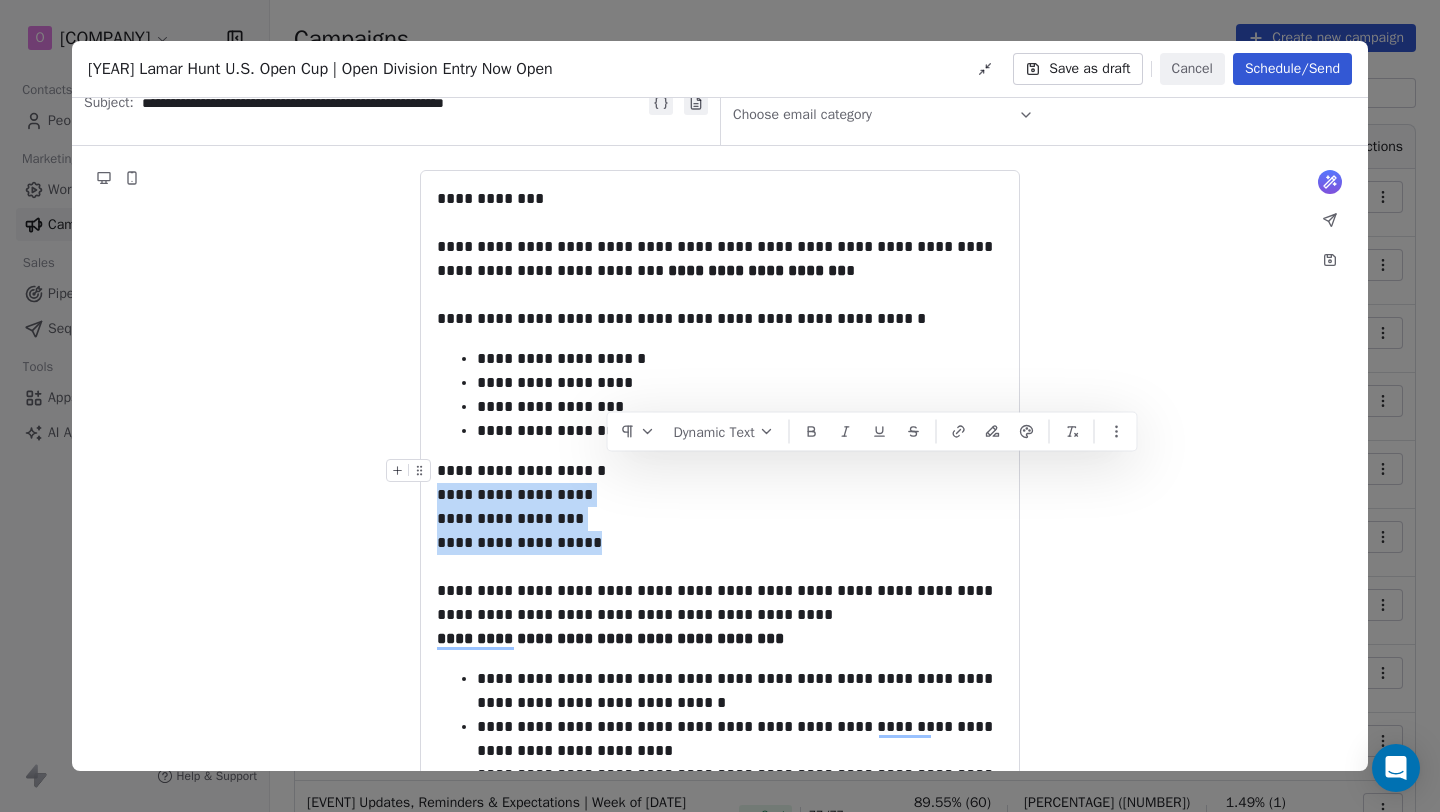 drag, startPoint x: 623, startPoint y: 546, endPoint x: 434, endPoint y: 477, distance: 201.20139 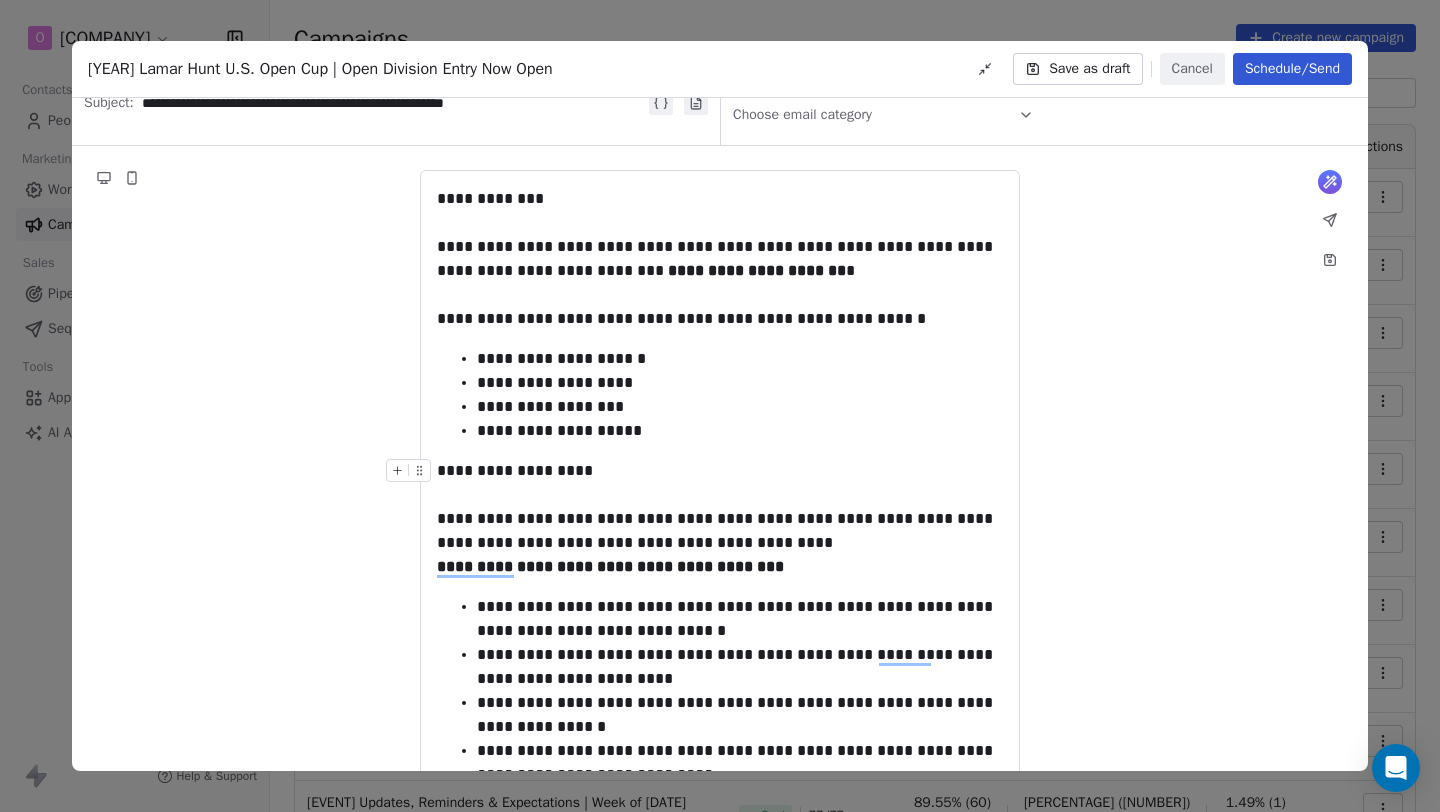 click on "**********" at bounding box center [720, 880] 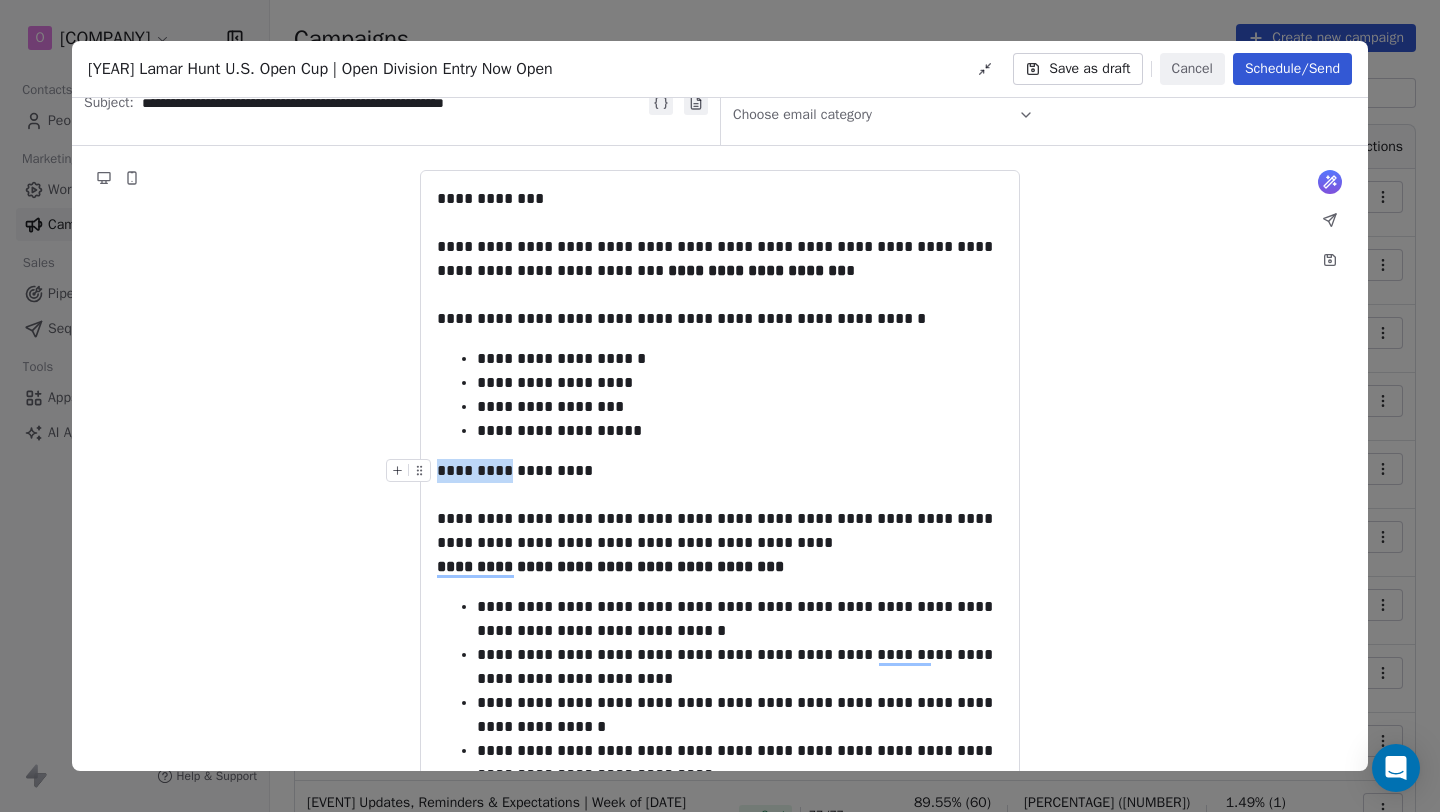 click on "**********" at bounding box center (720, 880) 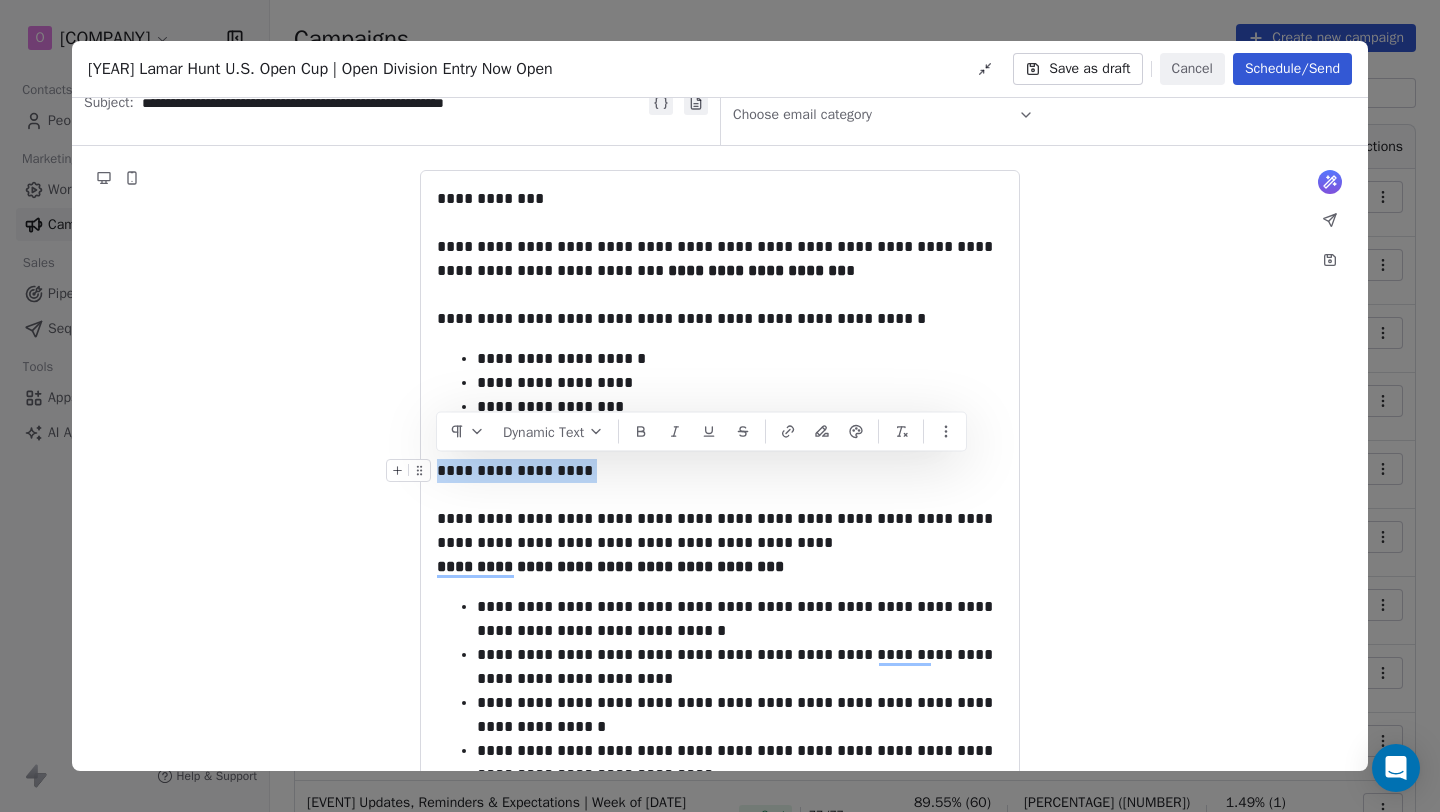 click on "**********" at bounding box center (720, 880) 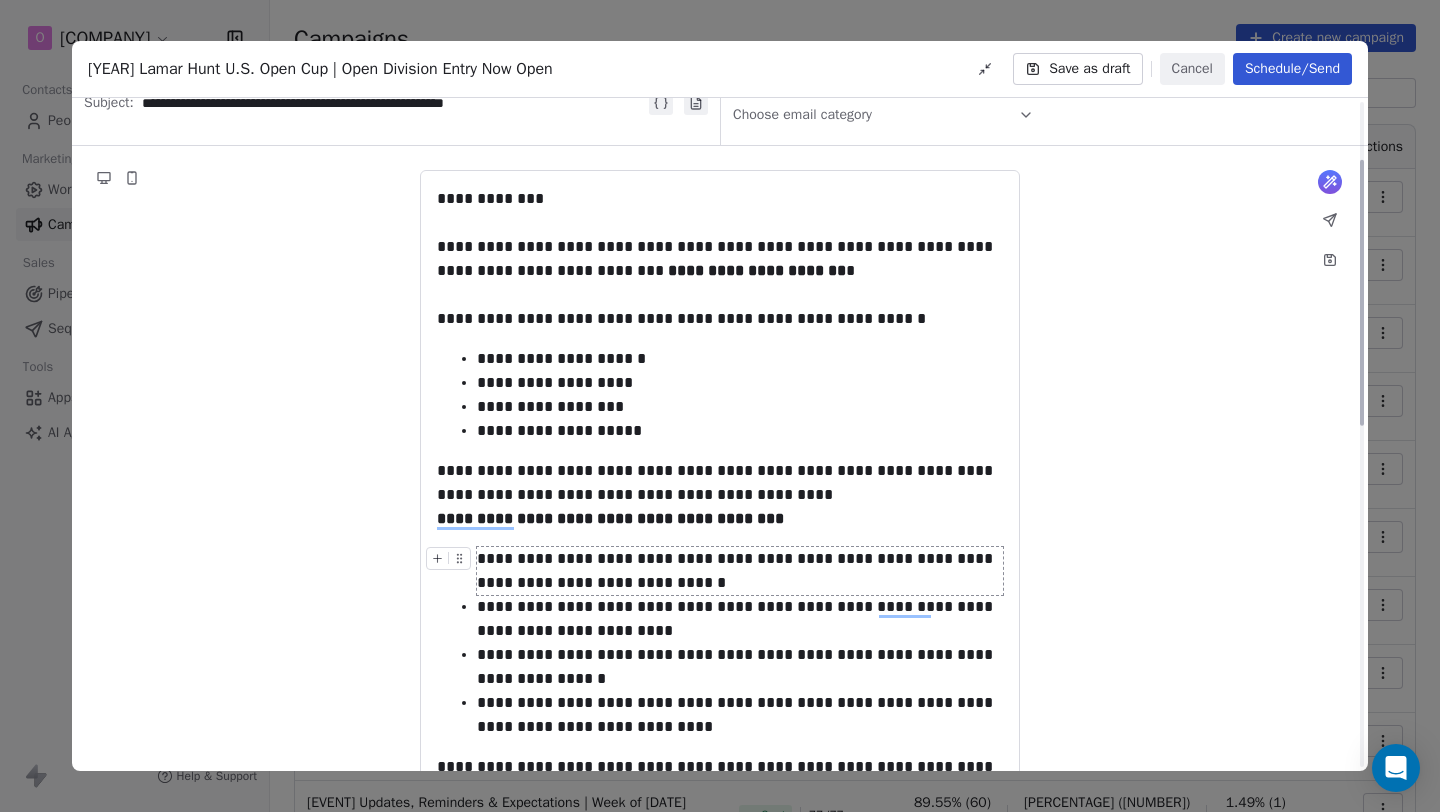 scroll, scrollTop: 202, scrollLeft: 0, axis: vertical 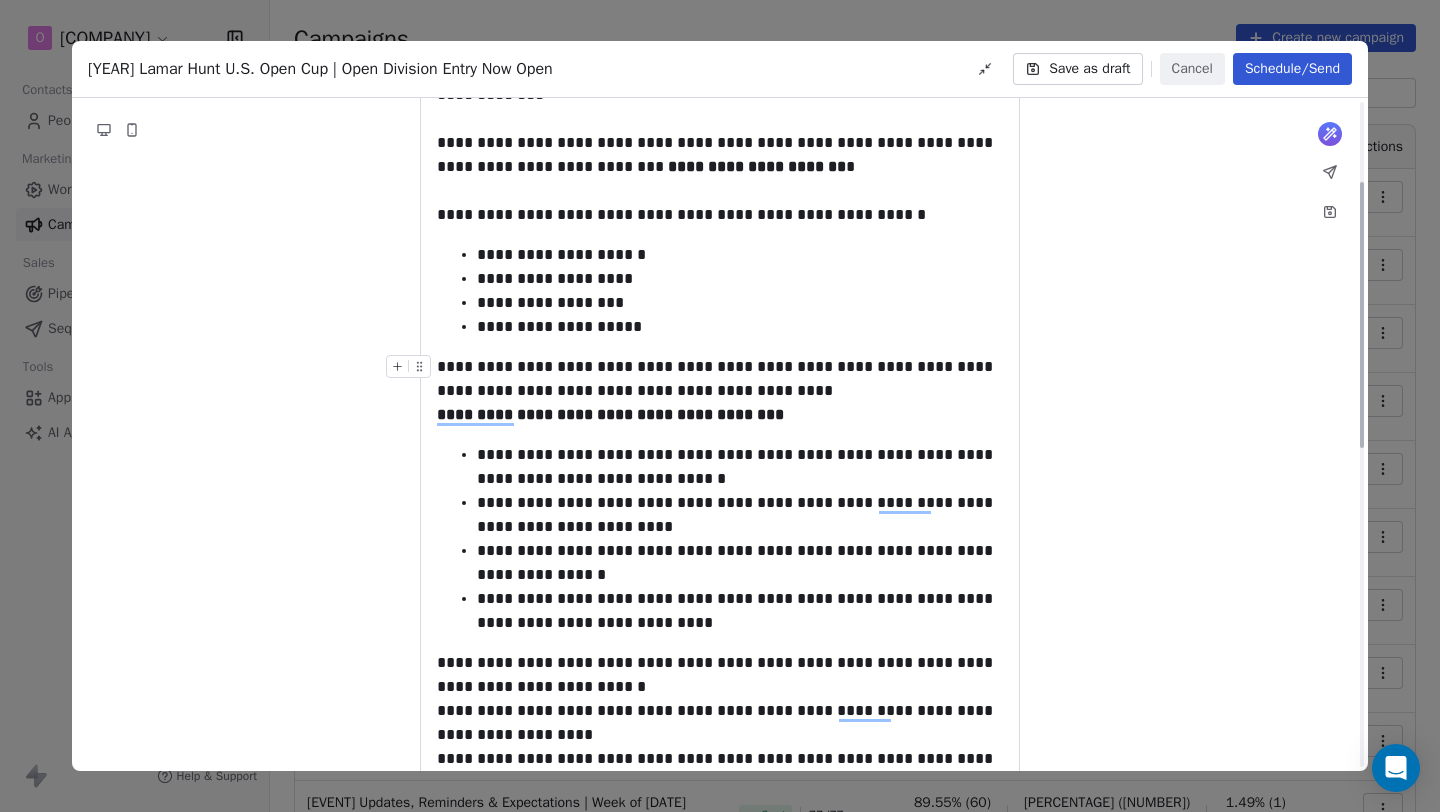 click on "**********" at bounding box center [720, 379] 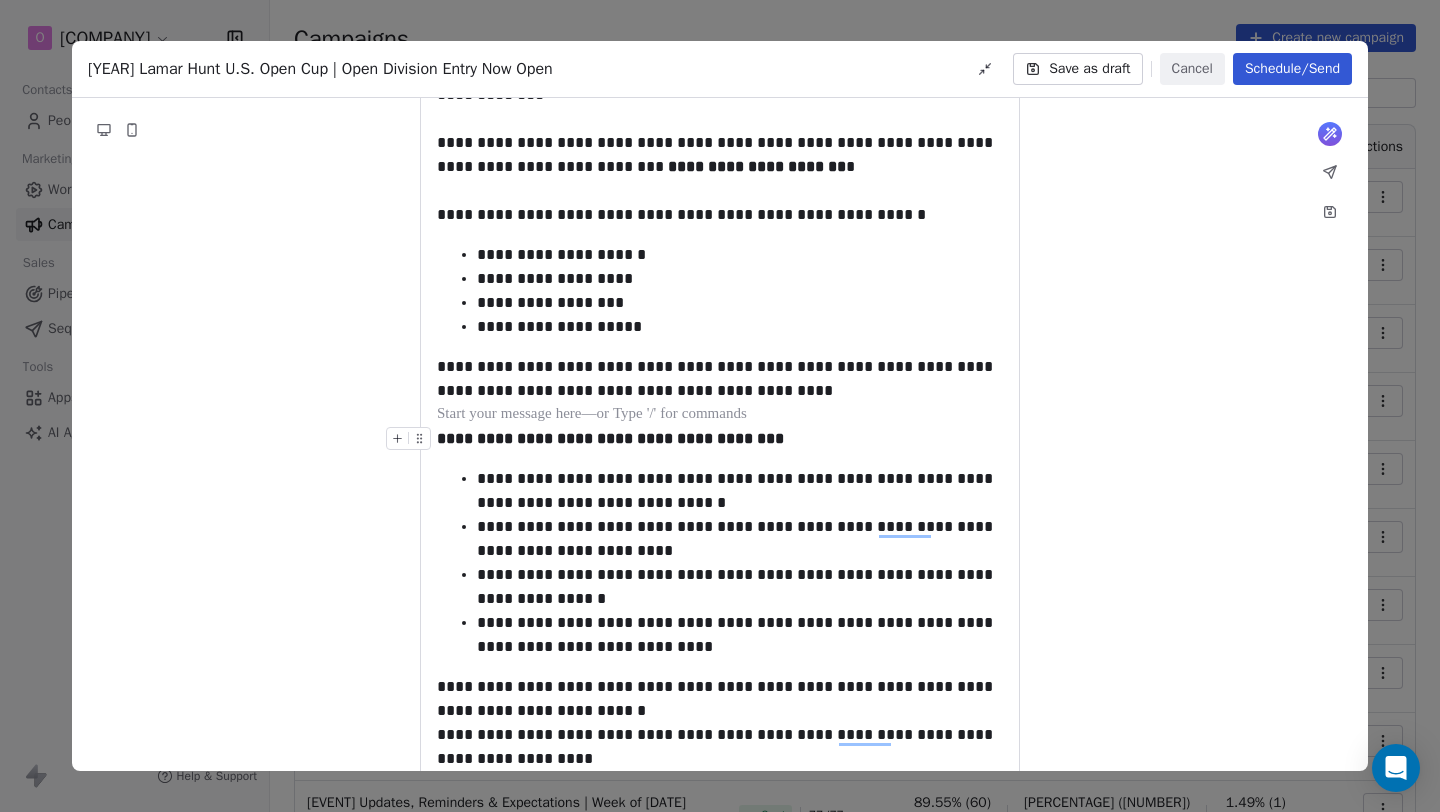 scroll, scrollTop: 260, scrollLeft: 0, axis: vertical 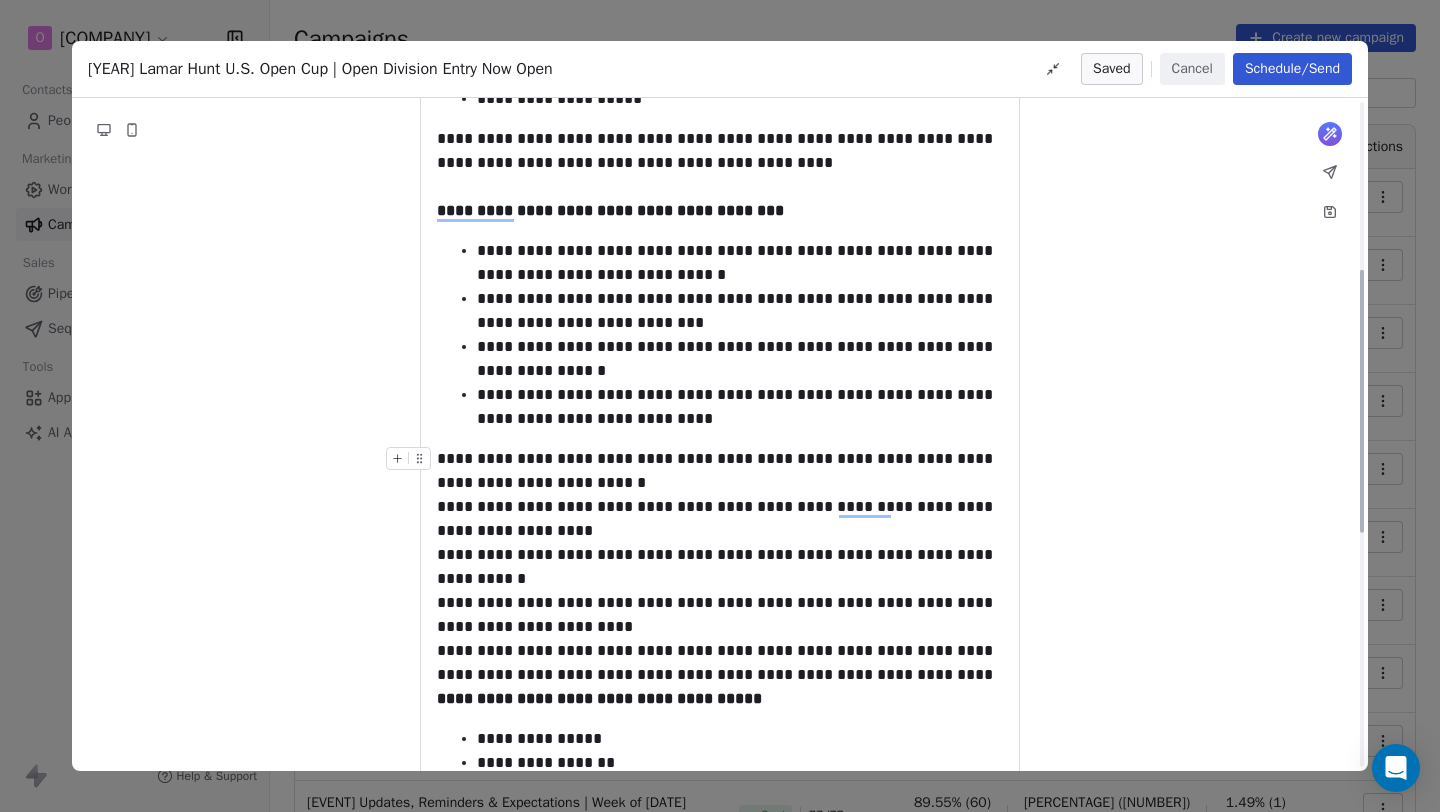 click on "**********" at bounding box center (720, 471) 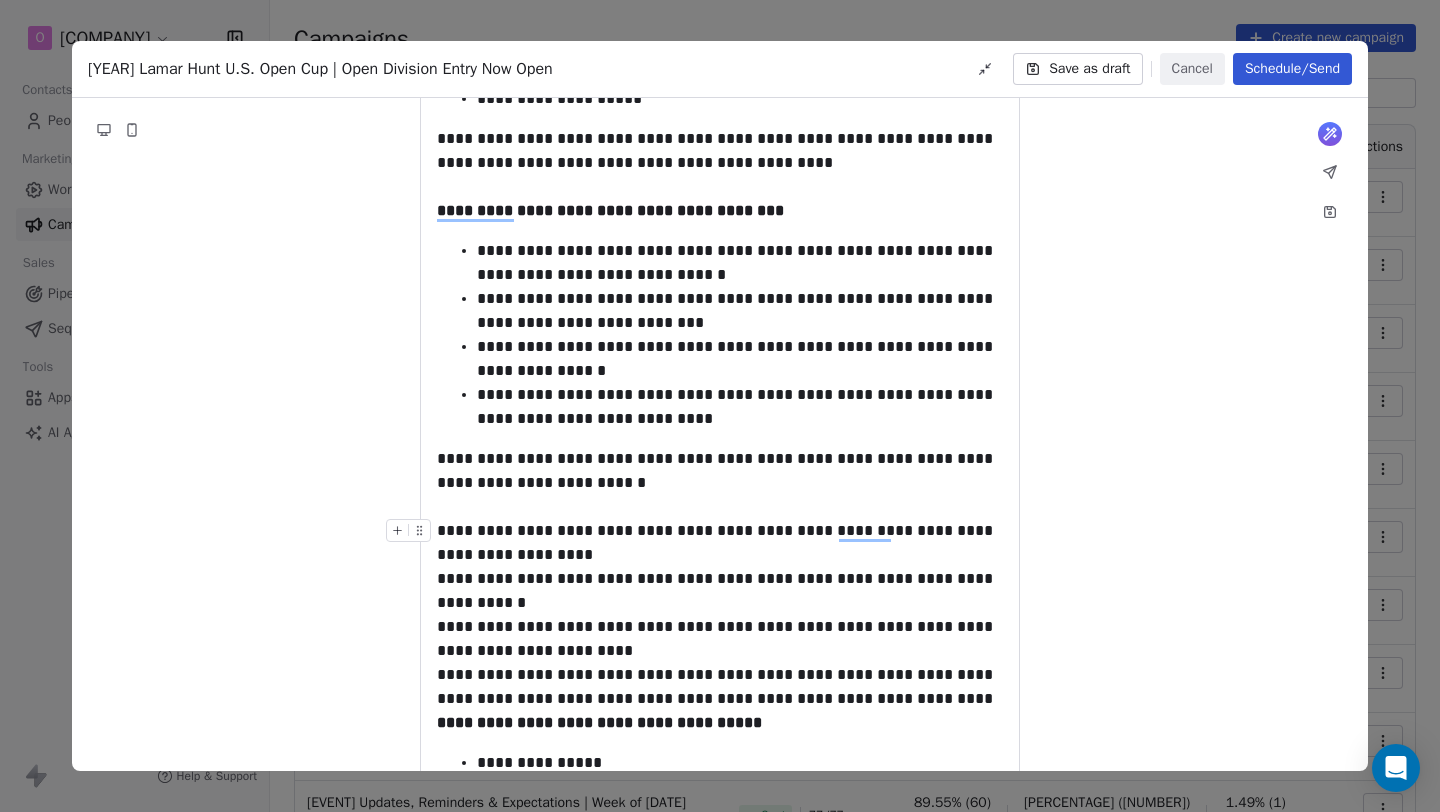 click on "**********" at bounding box center [720, 543] 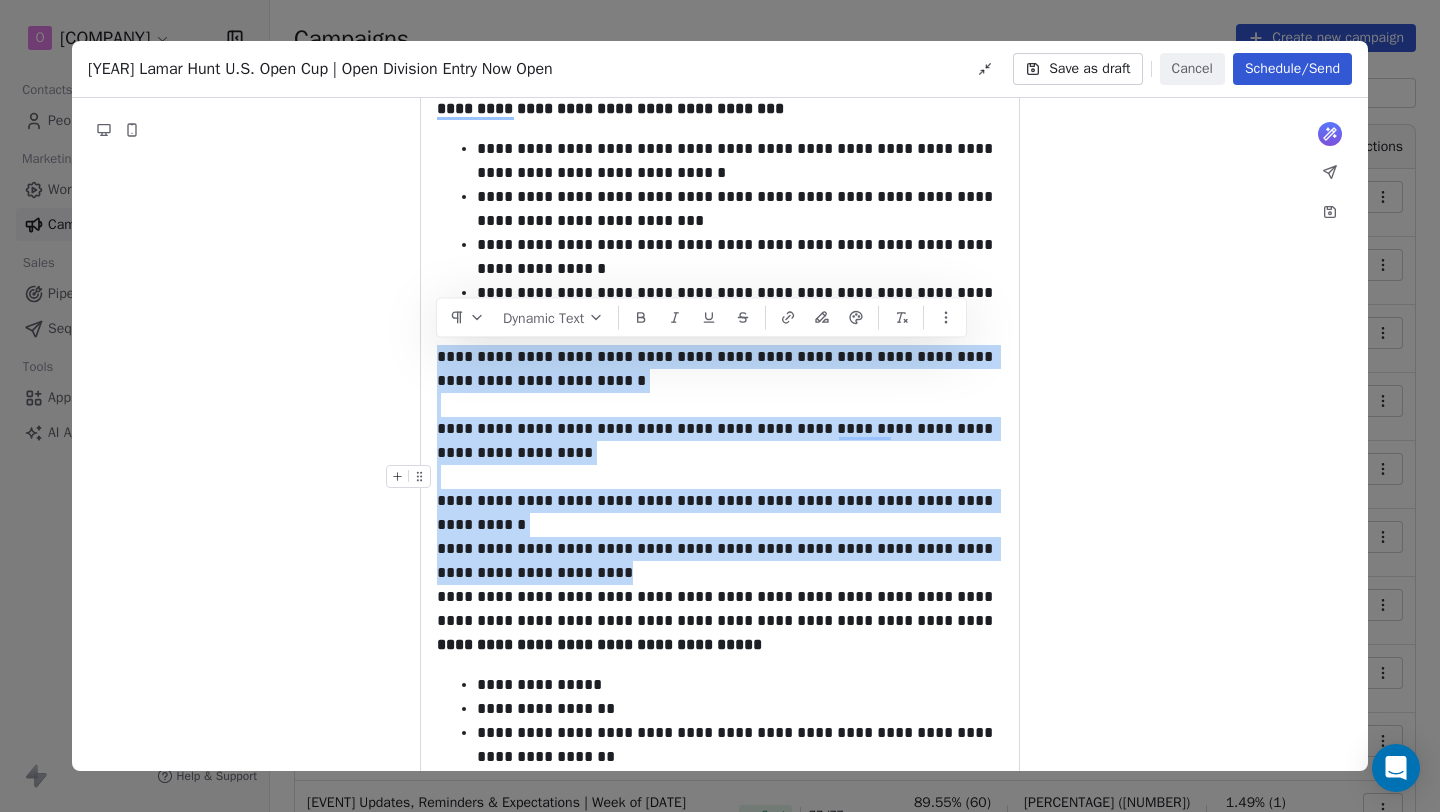 drag, startPoint x: 596, startPoint y: 582, endPoint x: 421, endPoint y: 351, distance: 289.80338 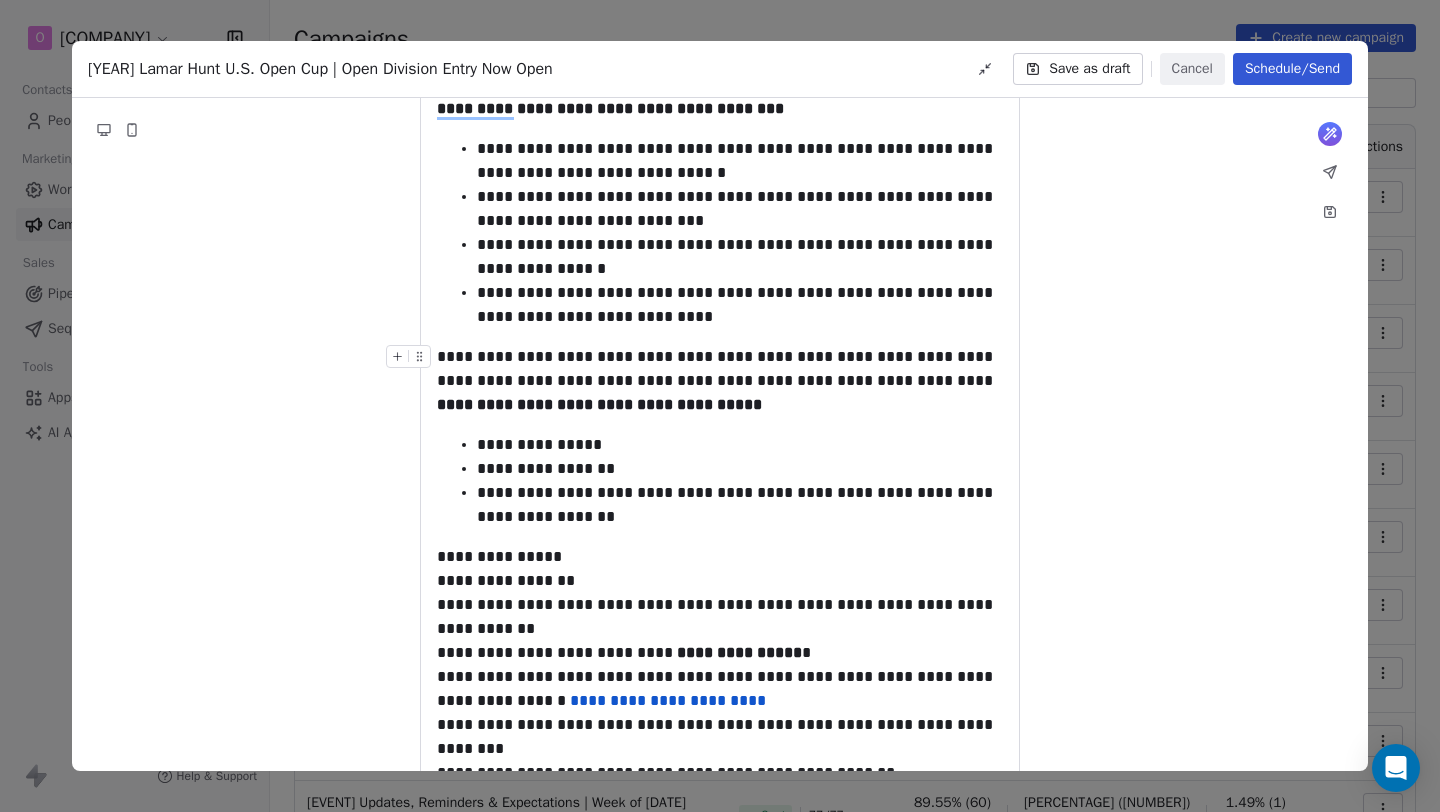 click on "**********" at bounding box center (720, 369) 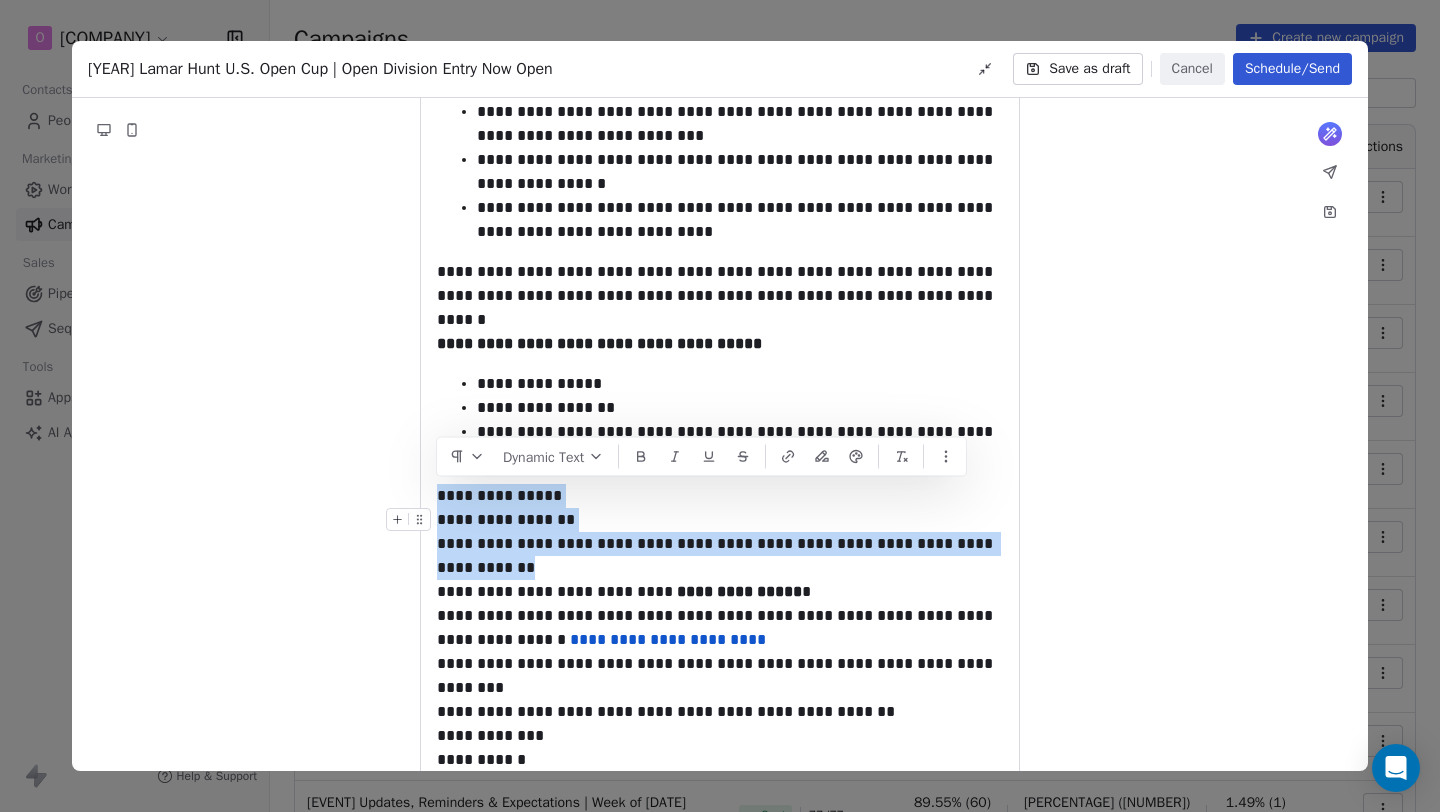 drag, startPoint x: 486, startPoint y: 579, endPoint x: 432, endPoint y: 501, distance: 94.86833 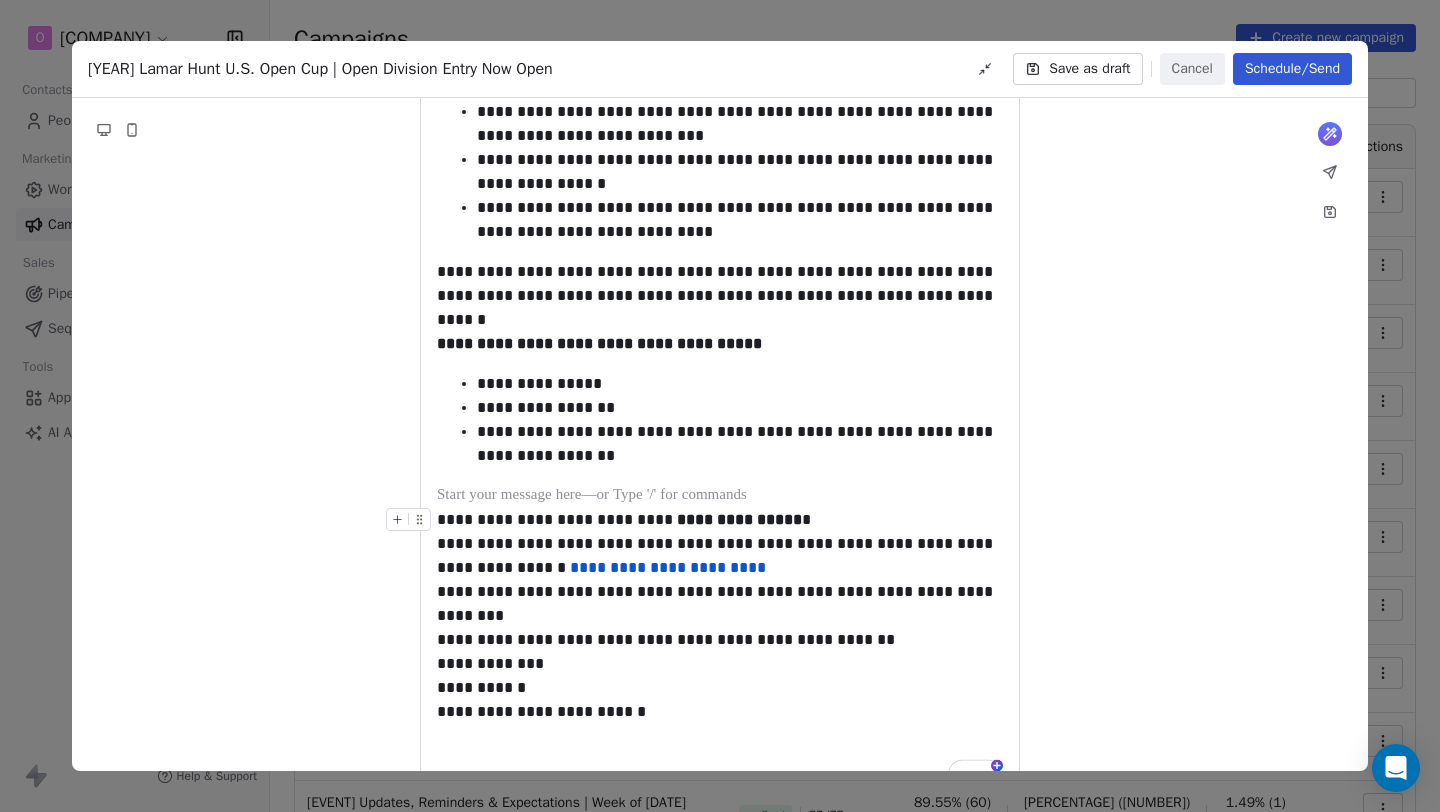 click on "**********" at bounding box center [720, 520] 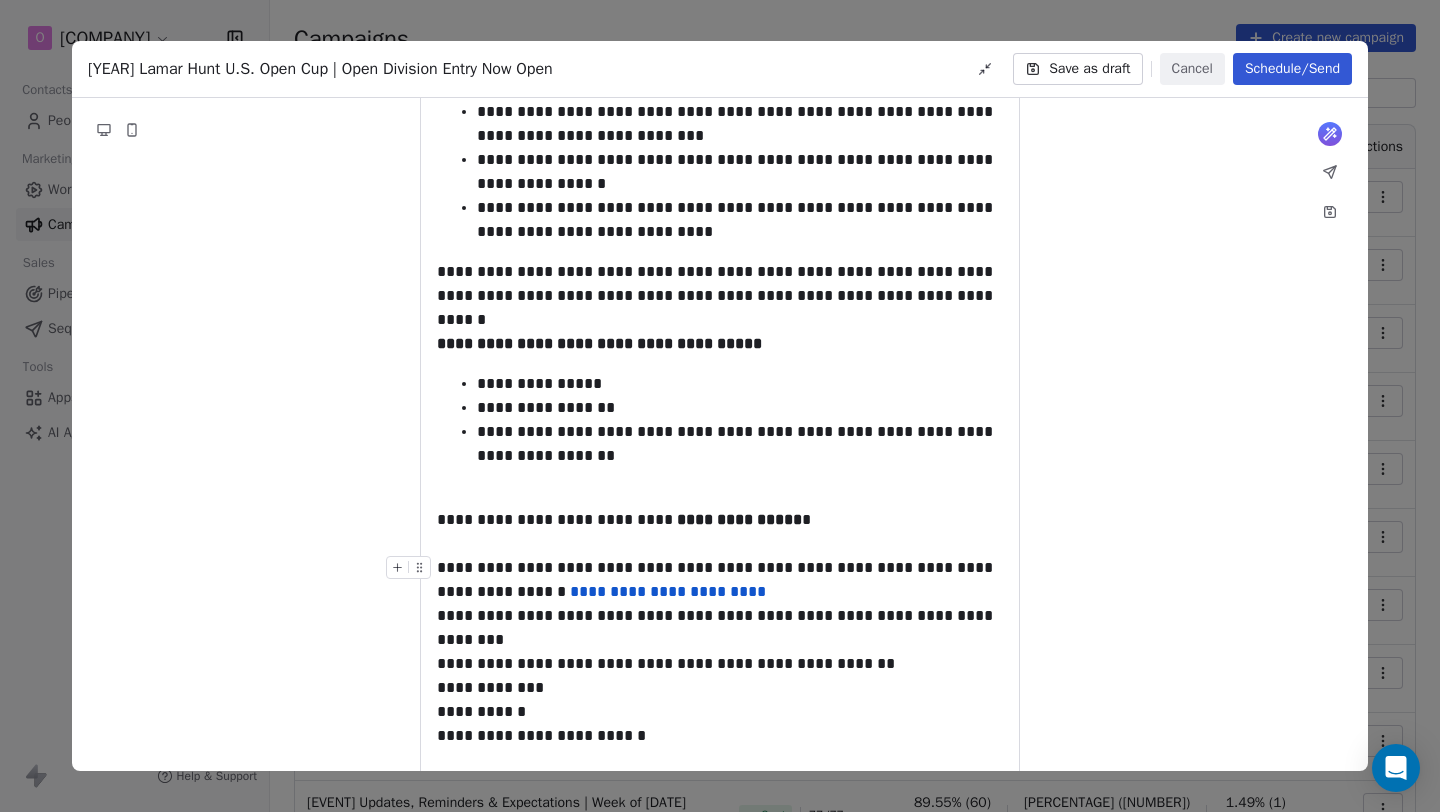 click on "**********" at bounding box center (720, 580) 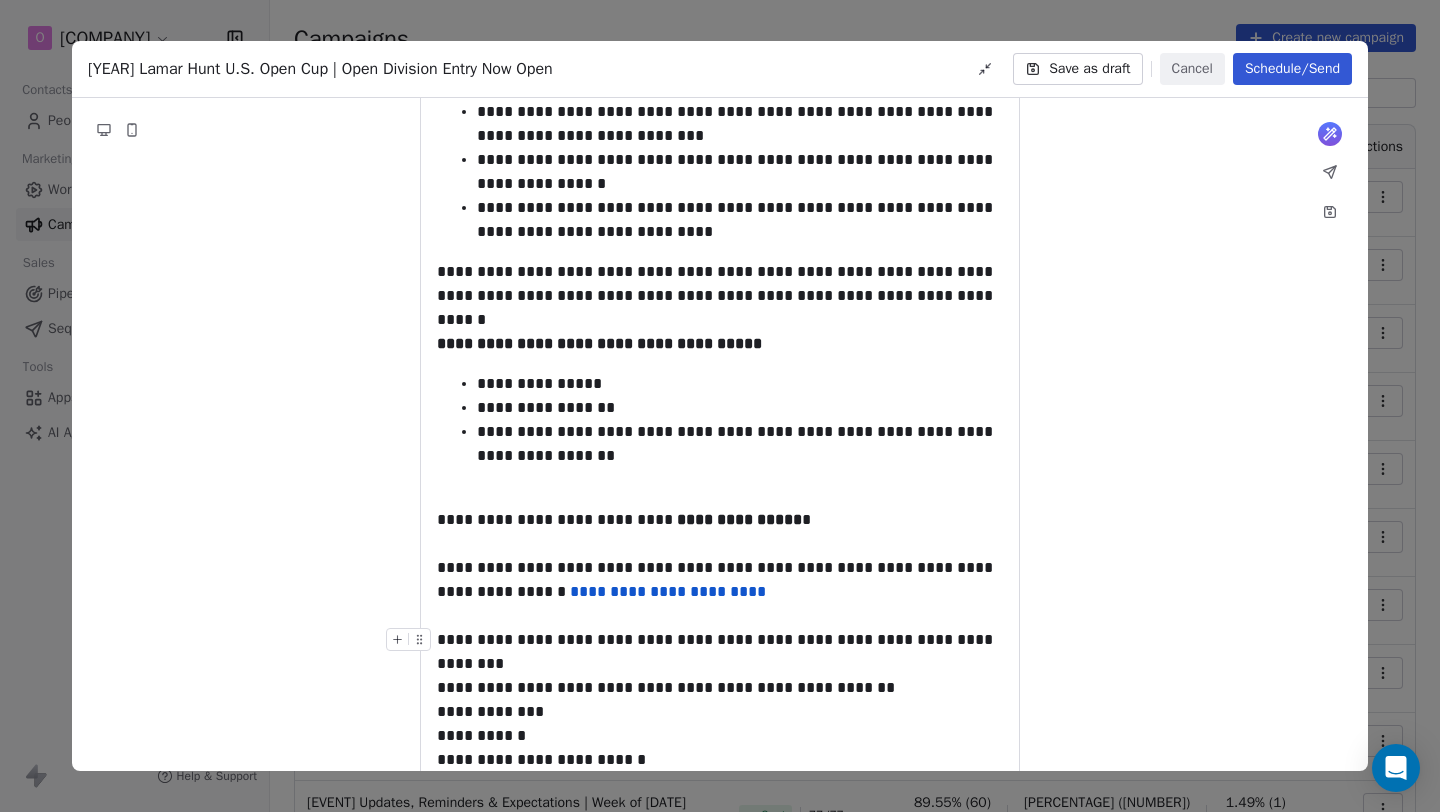 click on "**********" at bounding box center [720, 652] 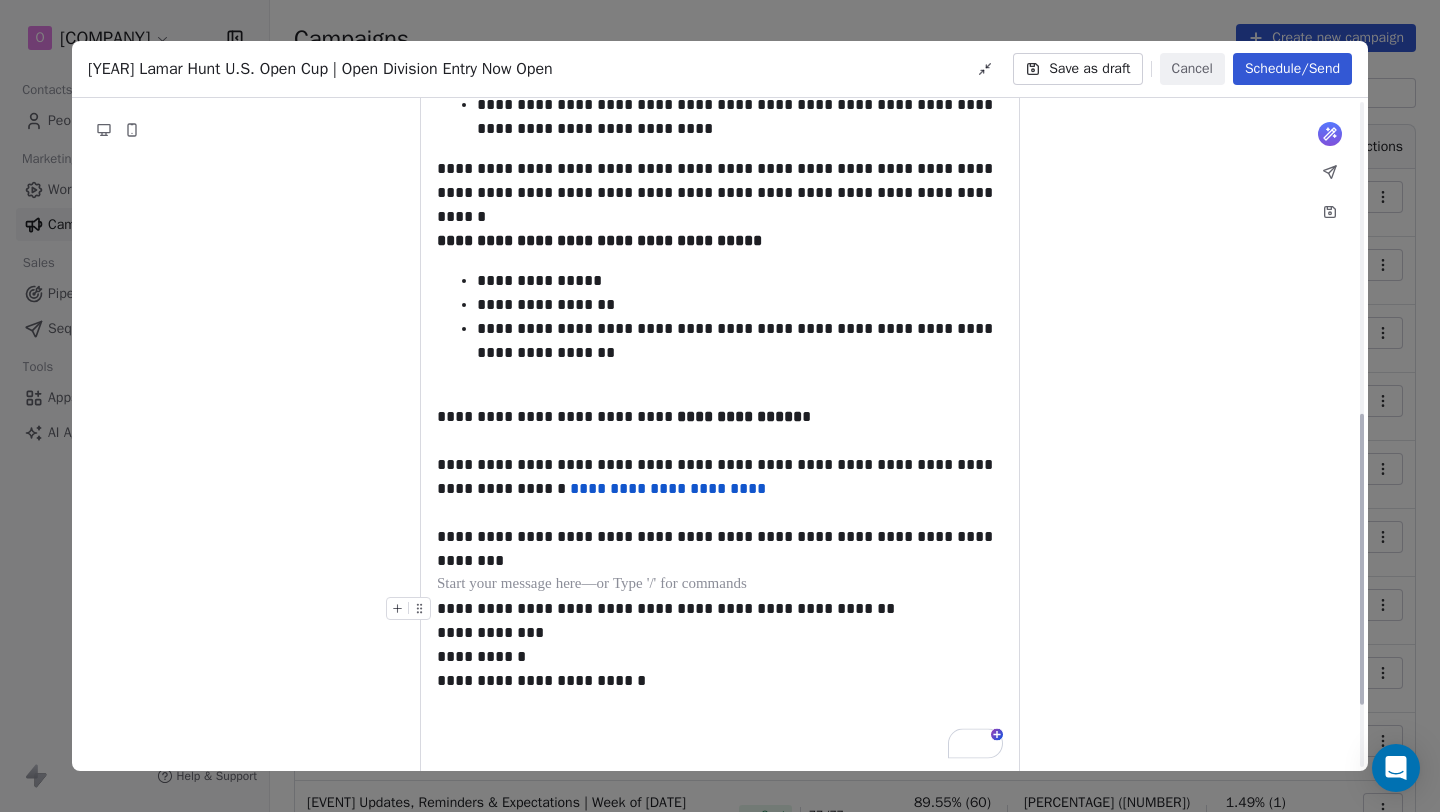 click on "**********" at bounding box center [720, 609] 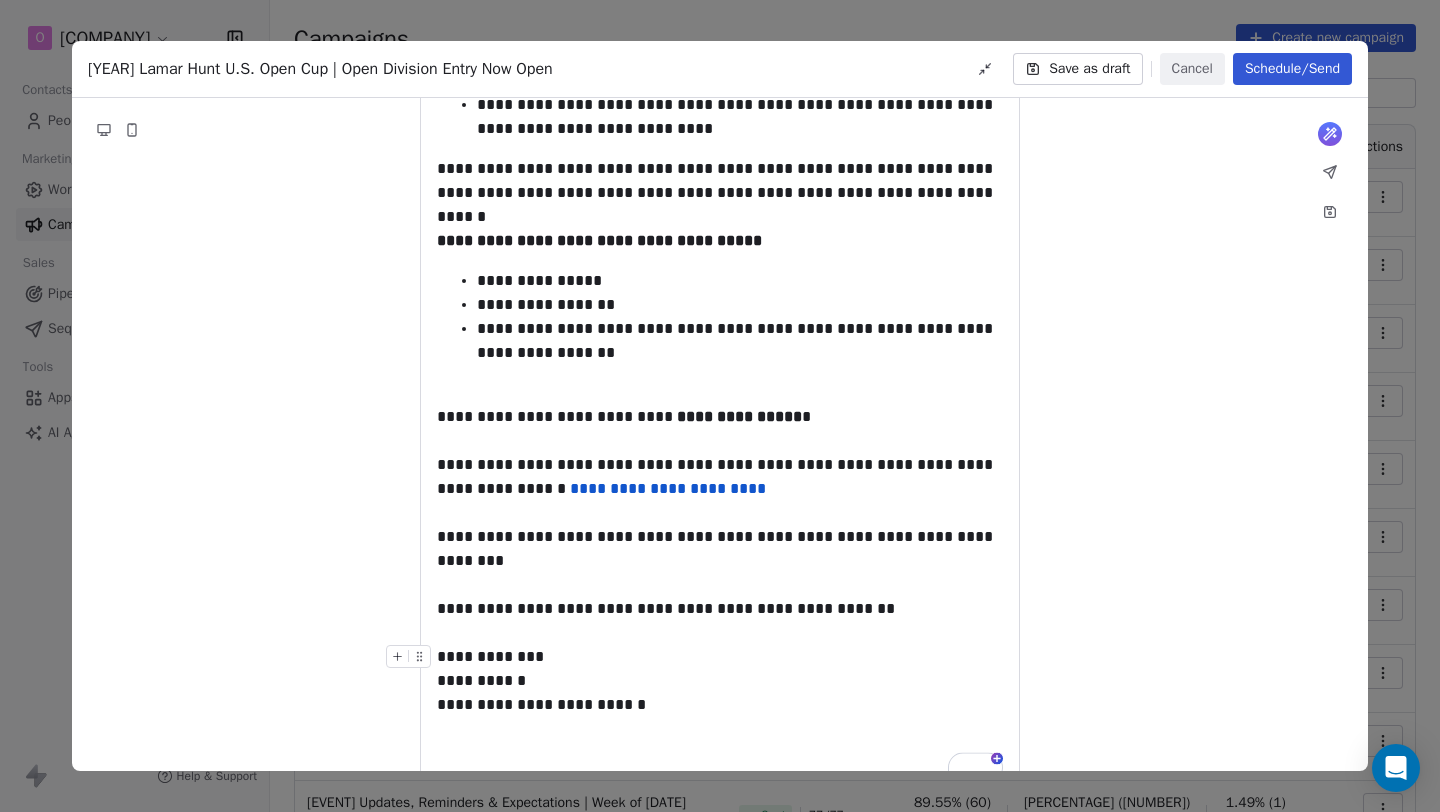 click on "**********" at bounding box center [720, 681] 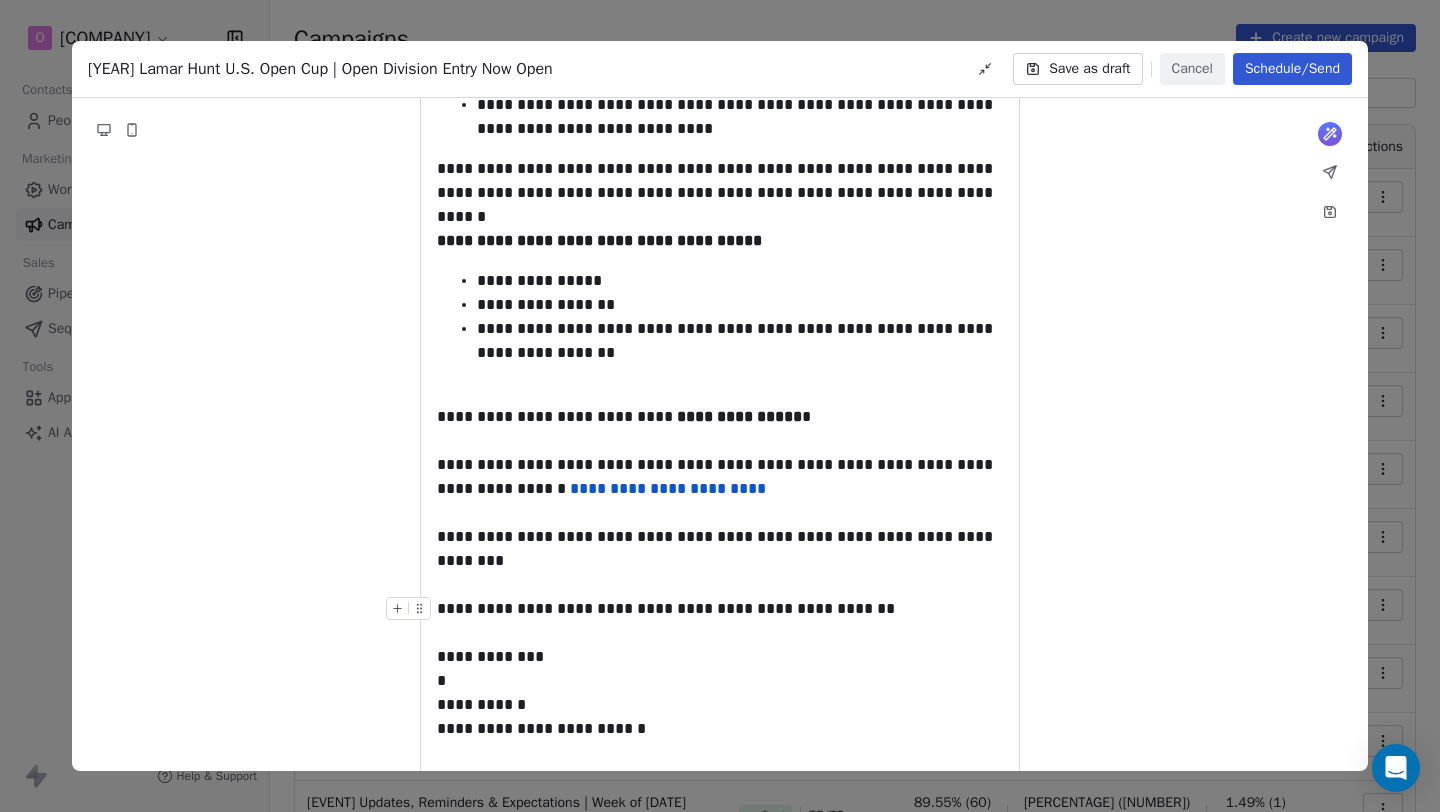 click on "**********" at bounding box center (720, 609) 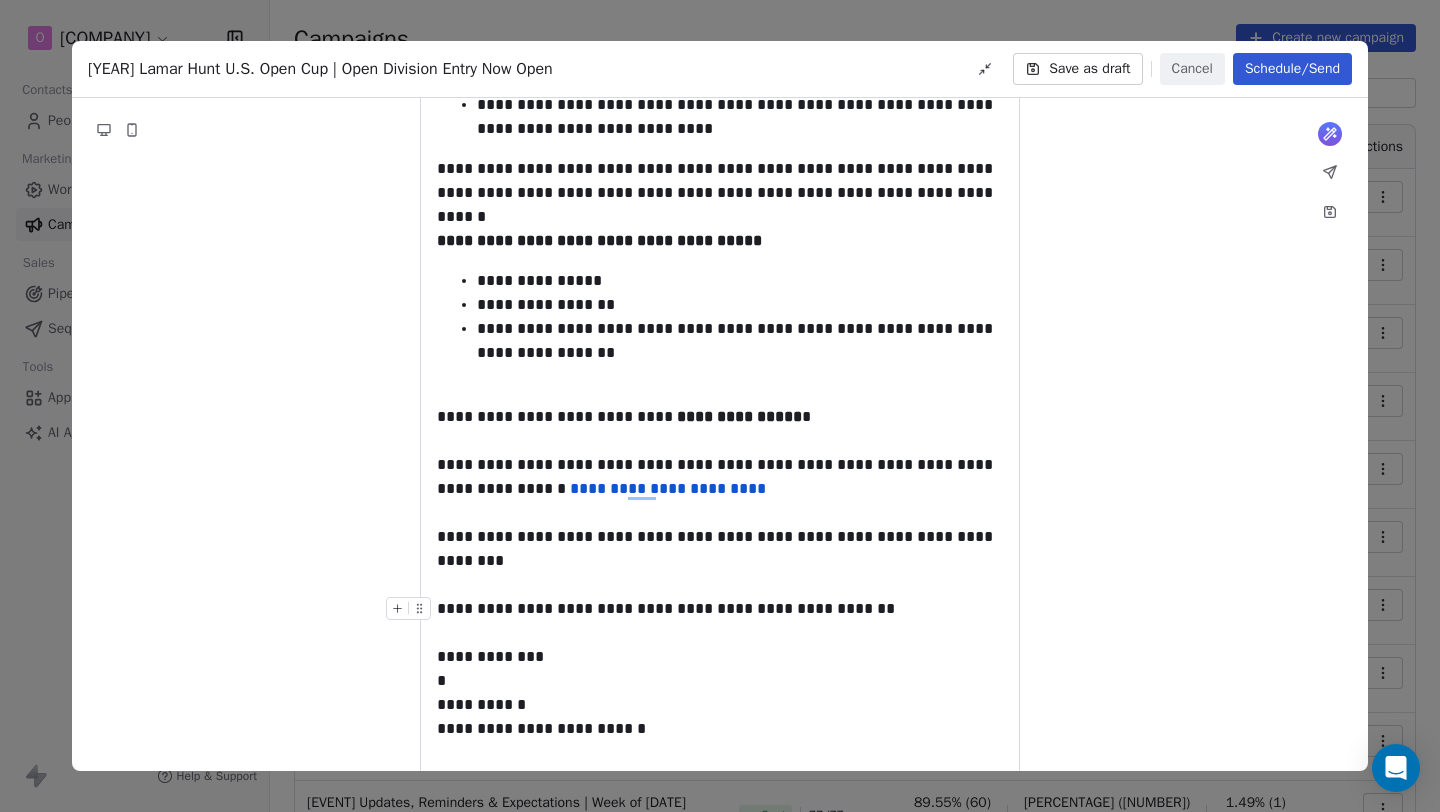click on "**********" at bounding box center (720, 609) 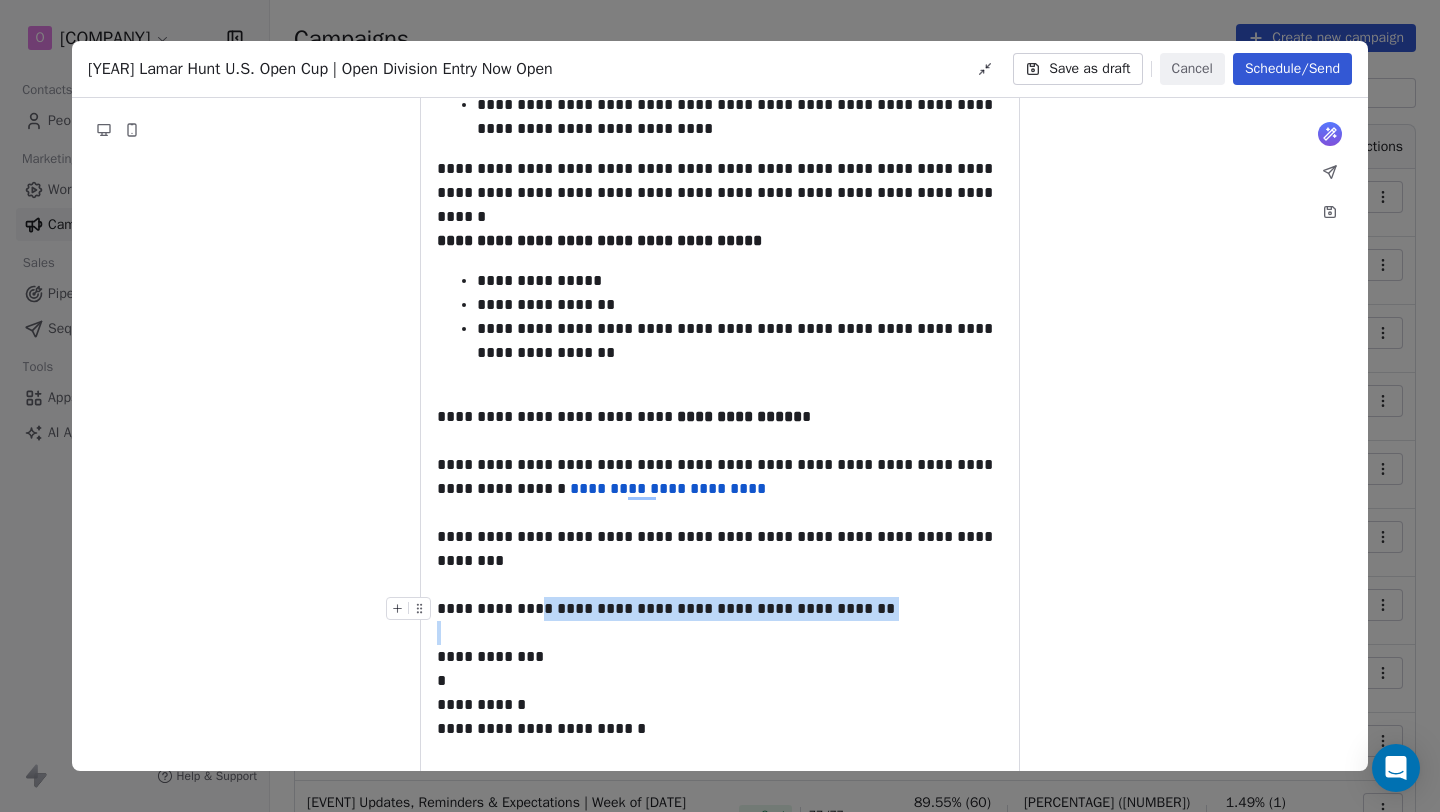 drag, startPoint x: 531, startPoint y: 612, endPoint x: 930, endPoint y: 620, distance: 399.0802 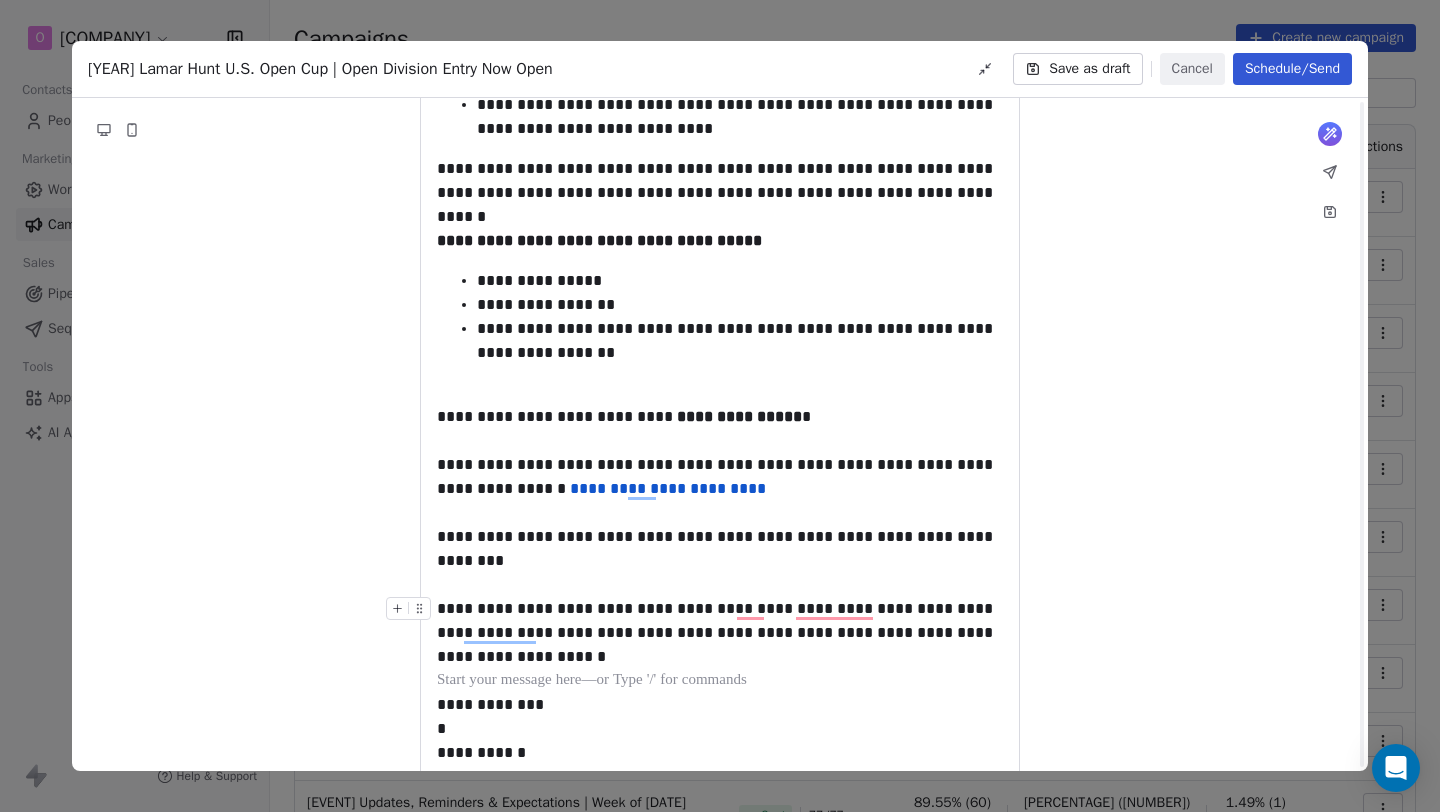 scroll, scrollTop: 872, scrollLeft: 0, axis: vertical 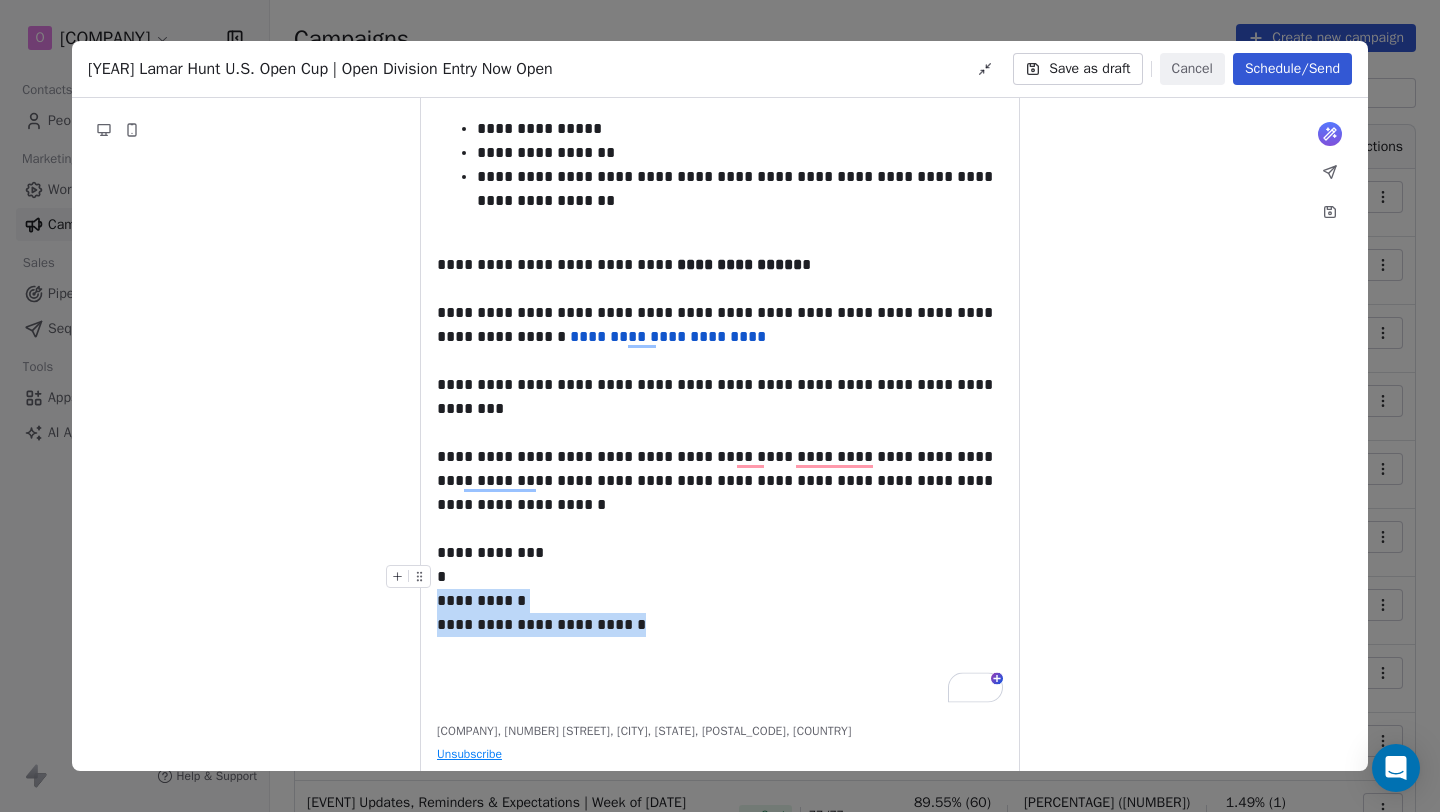 drag, startPoint x: 538, startPoint y: 600, endPoint x: 436, endPoint y: 574, distance: 105.26158 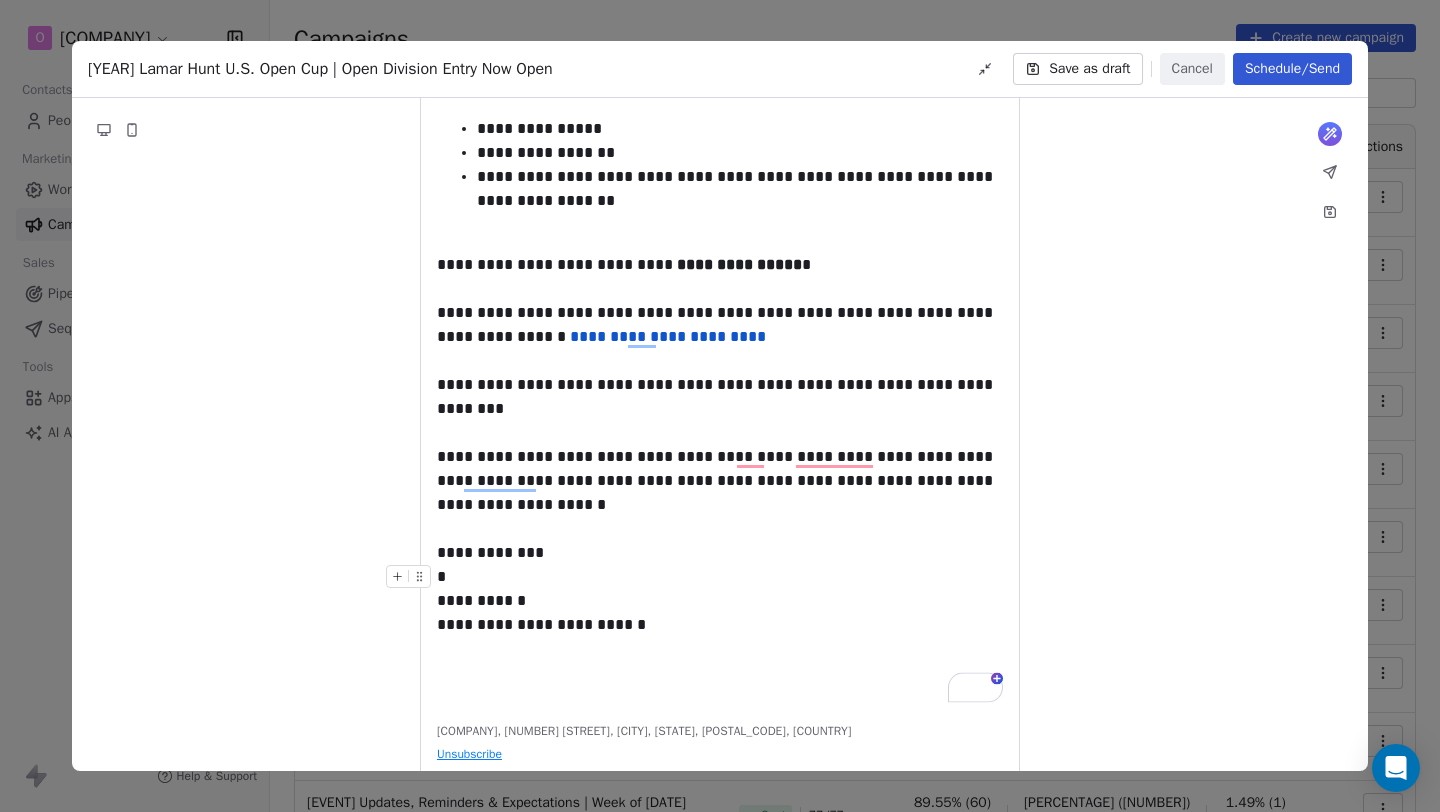 click on "**********" at bounding box center [720, 601] 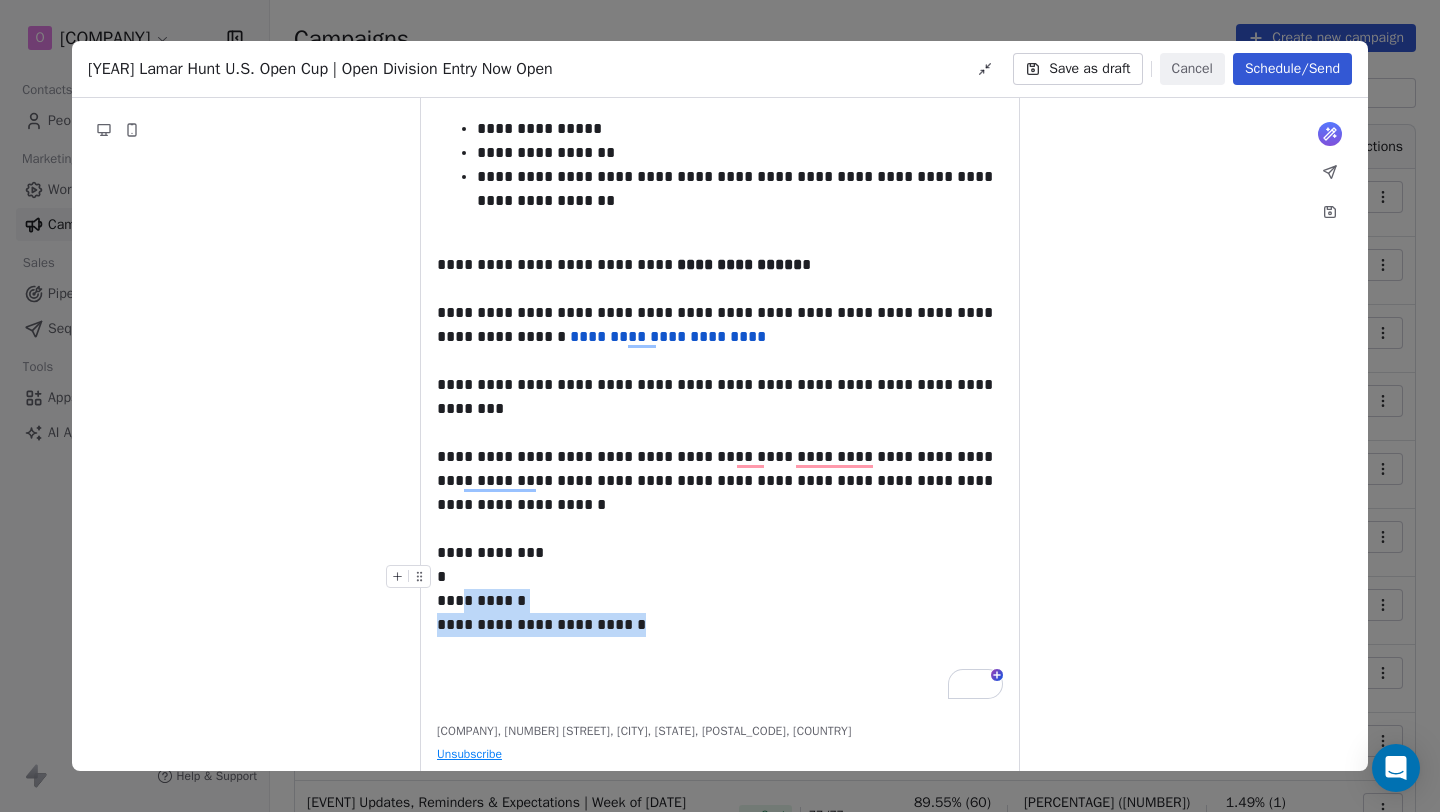 scroll, scrollTop: 876, scrollLeft: 0, axis: vertical 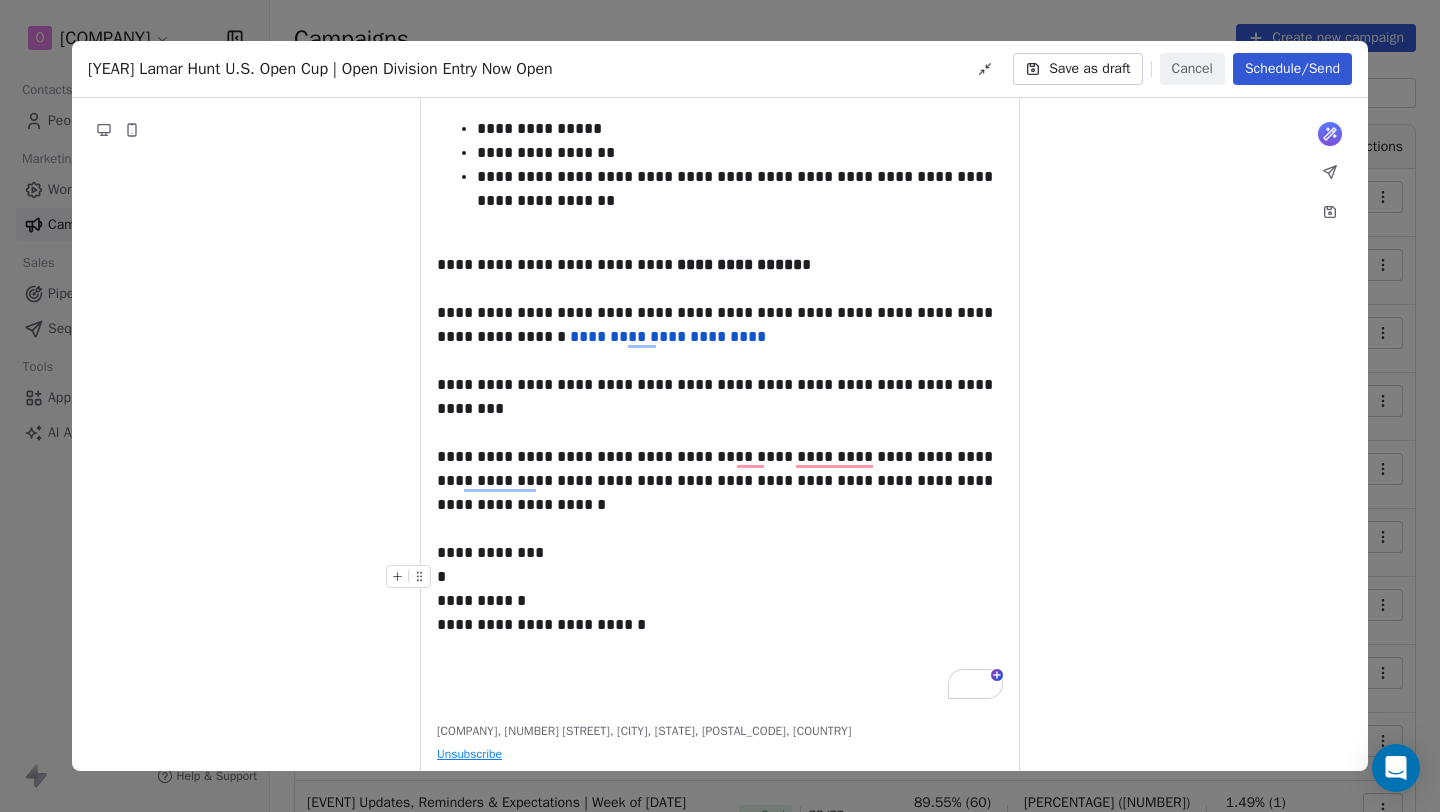 drag, startPoint x: 652, startPoint y: 631, endPoint x: 438, endPoint y: 583, distance: 219.31712 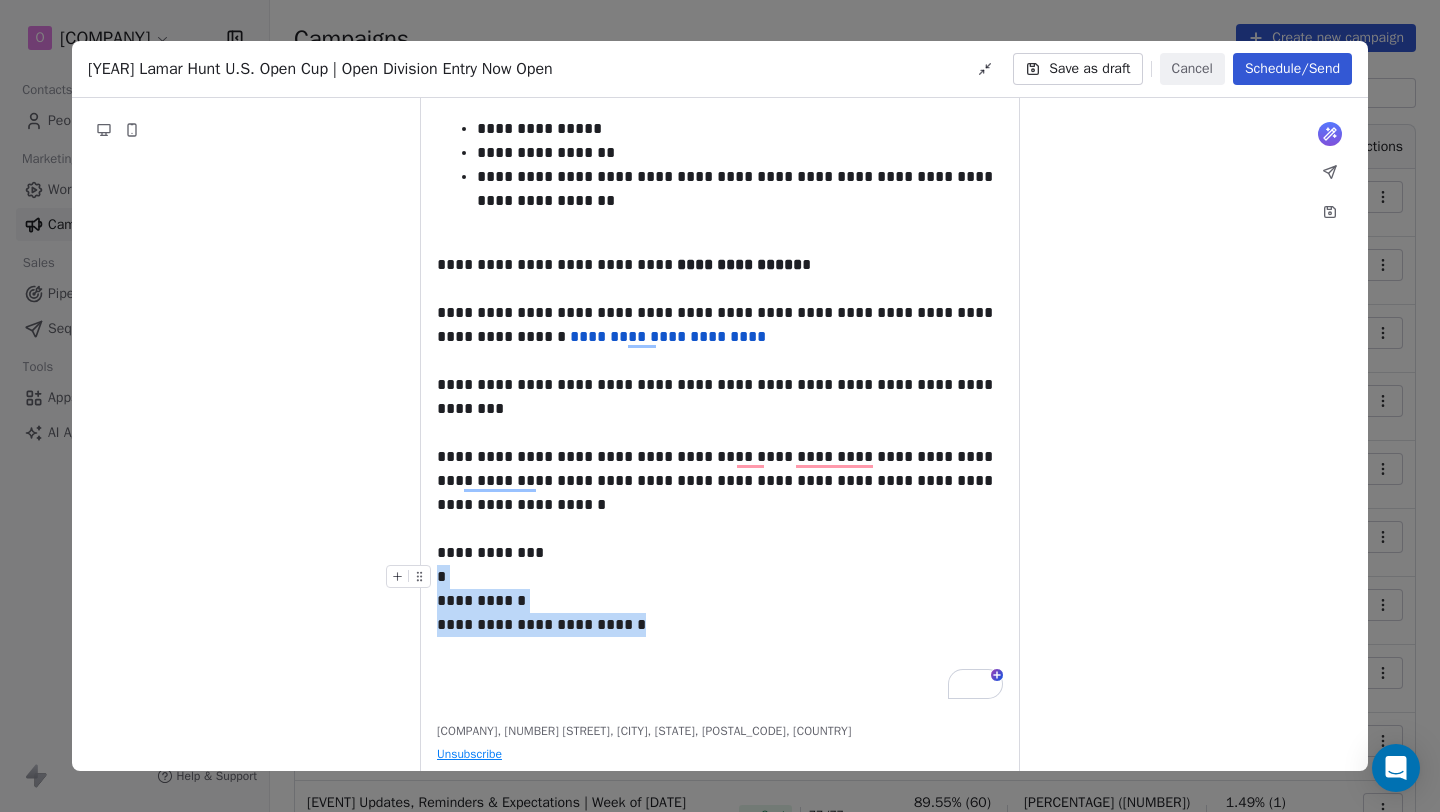 drag, startPoint x: 450, startPoint y: 581, endPoint x: 432, endPoint y: 580, distance: 18.027756 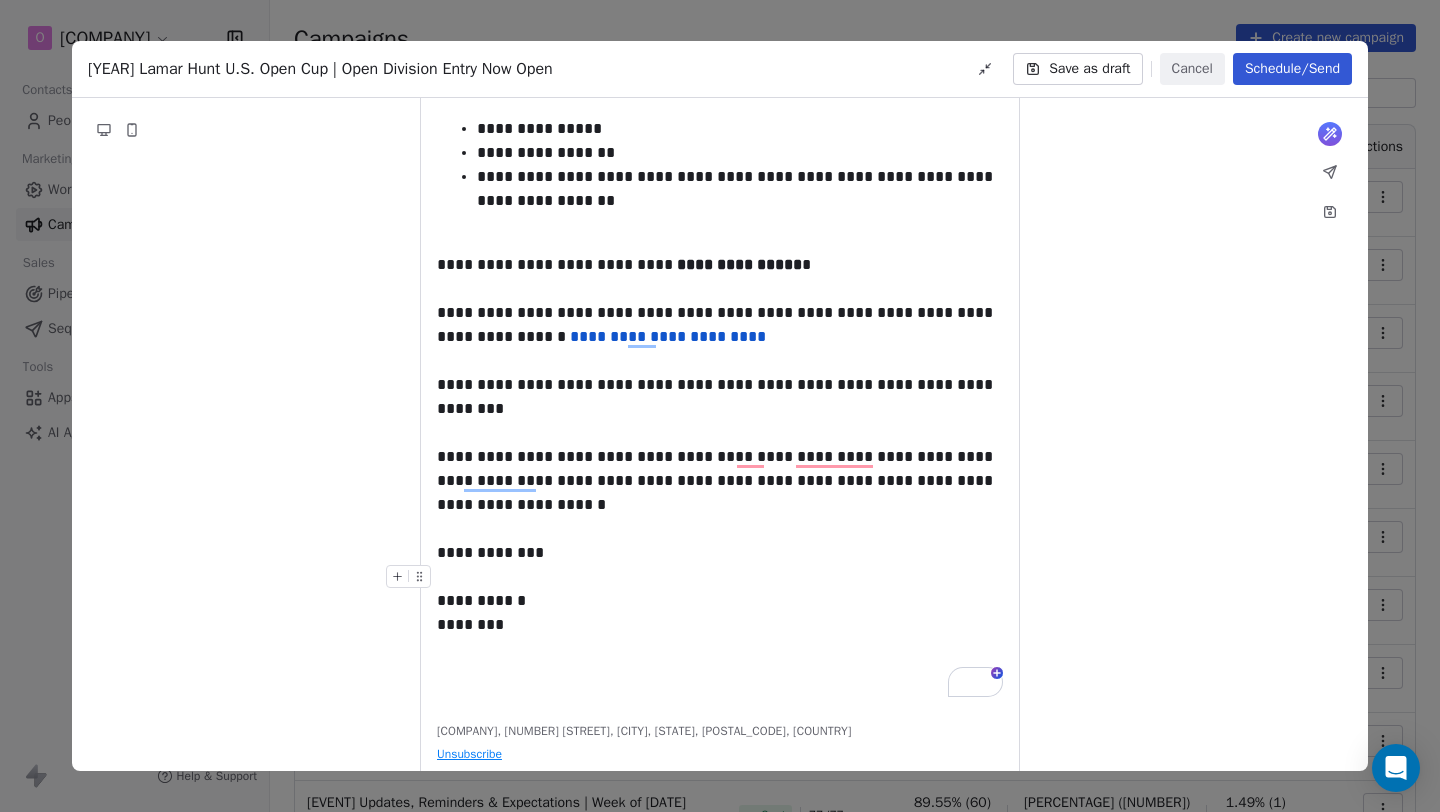 scroll, scrollTop: 883, scrollLeft: 0, axis: vertical 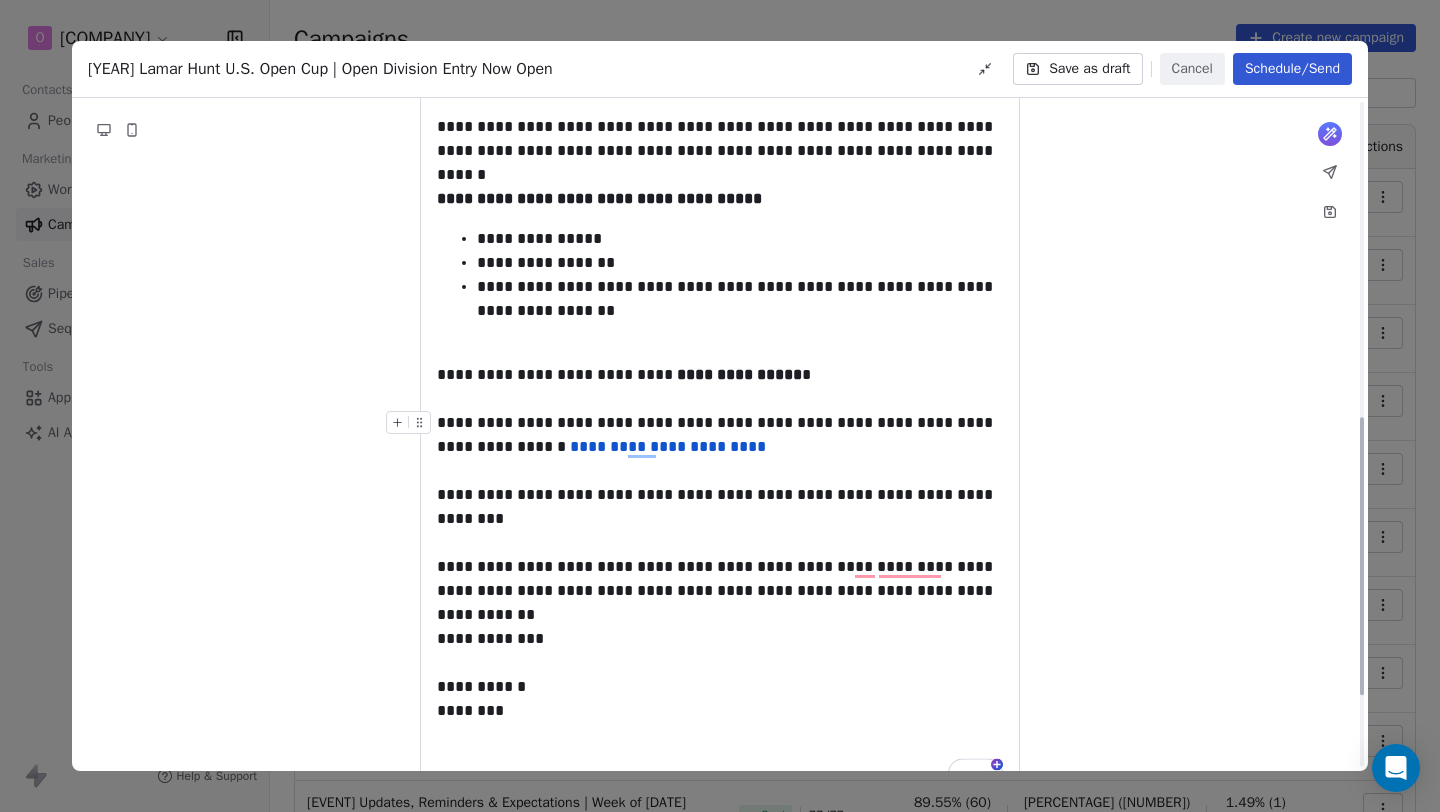 click on "**********" at bounding box center [668, 446] 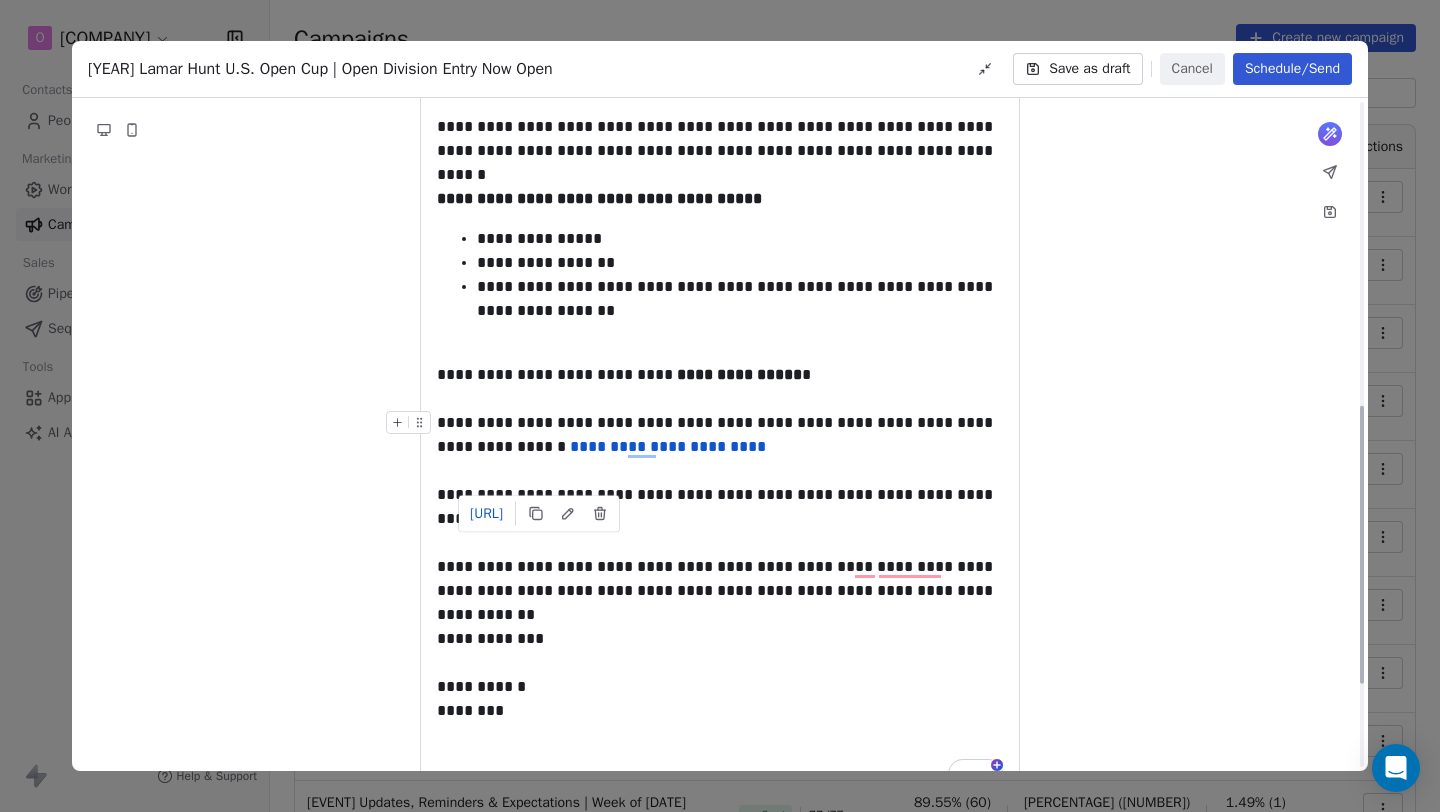 scroll, scrollTop: 680, scrollLeft: 0, axis: vertical 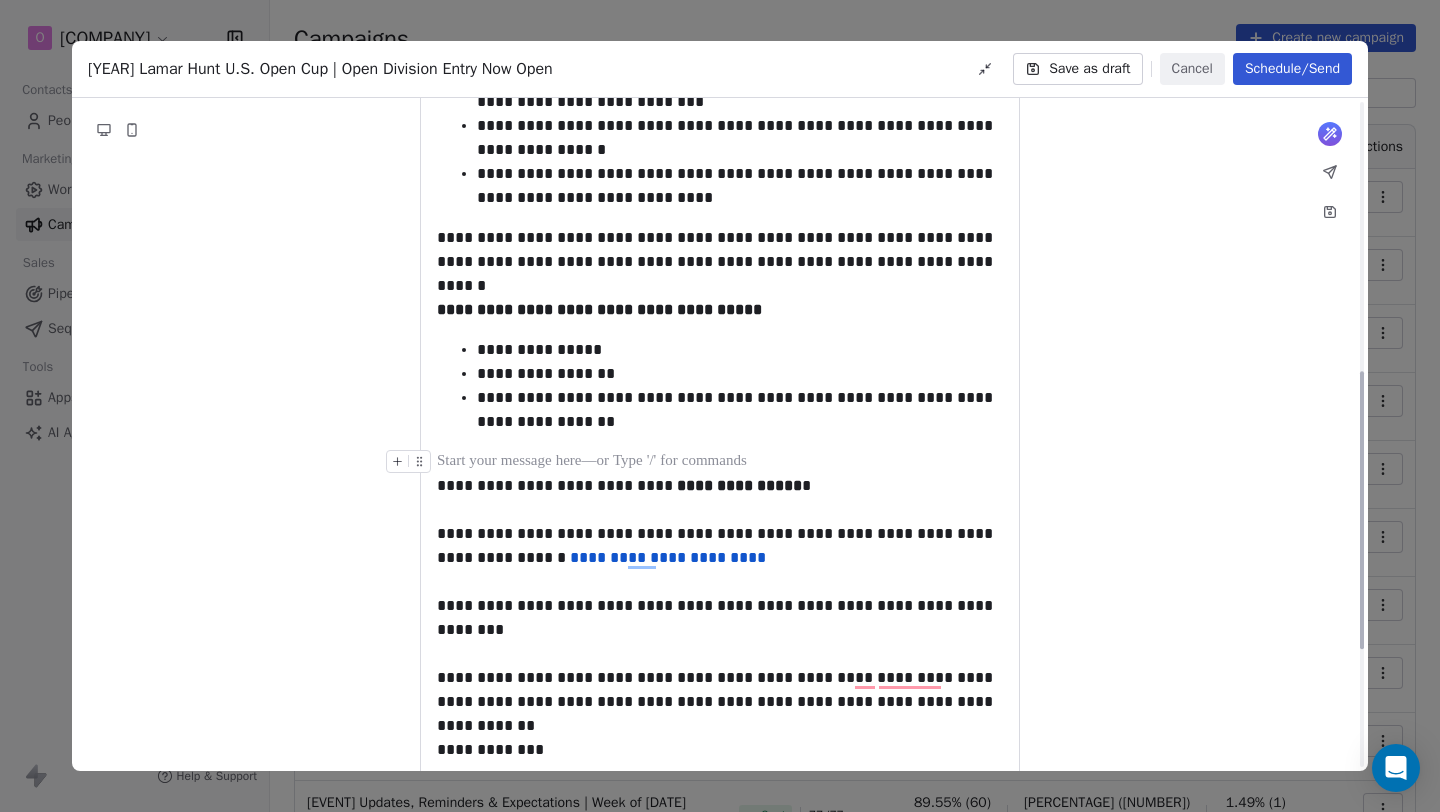 click on "Correct the sentence Please share if your team will be entering into the competition competition for this next year." at bounding box center (720, 267) 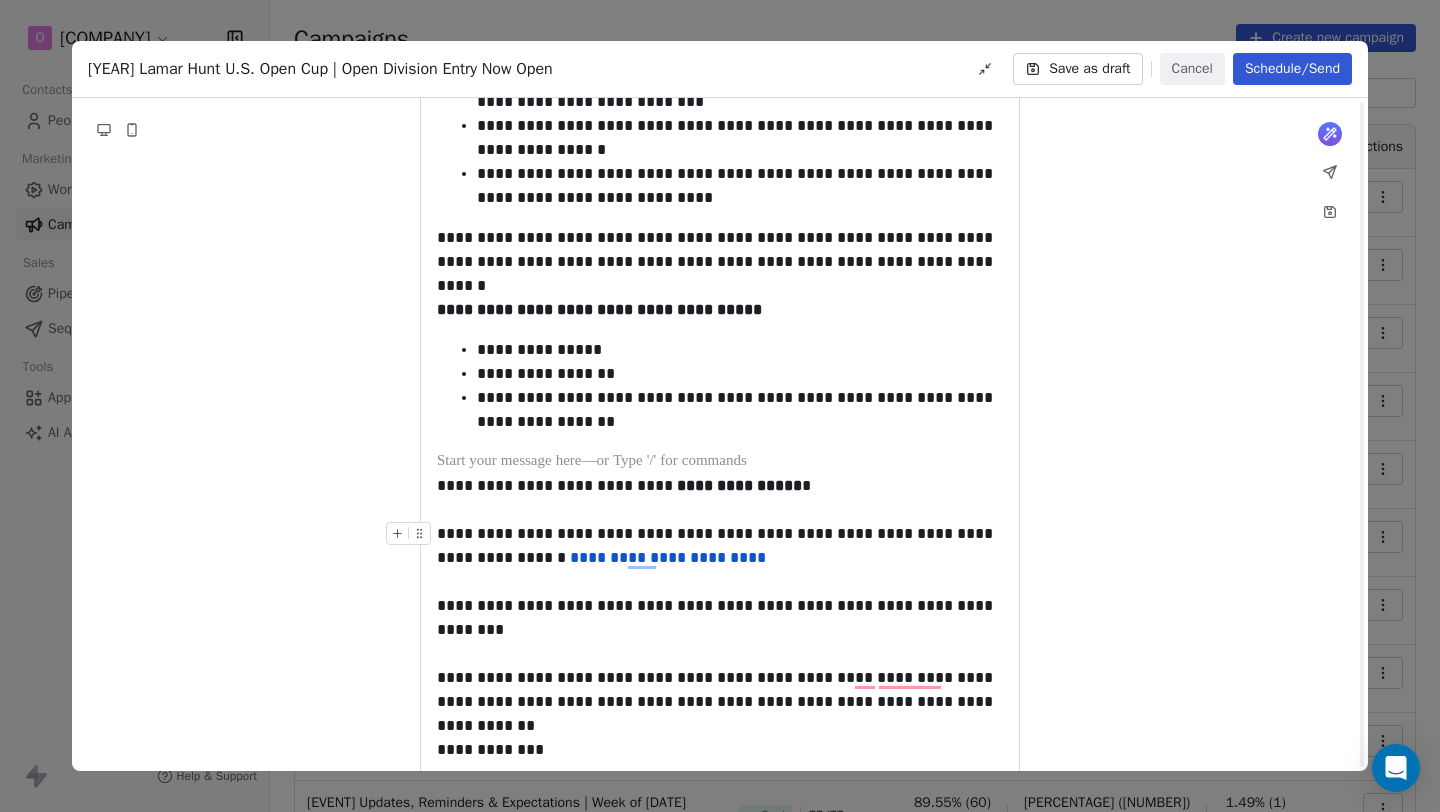scroll, scrollTop: 593, scrollLeft: 0, axis: vertical 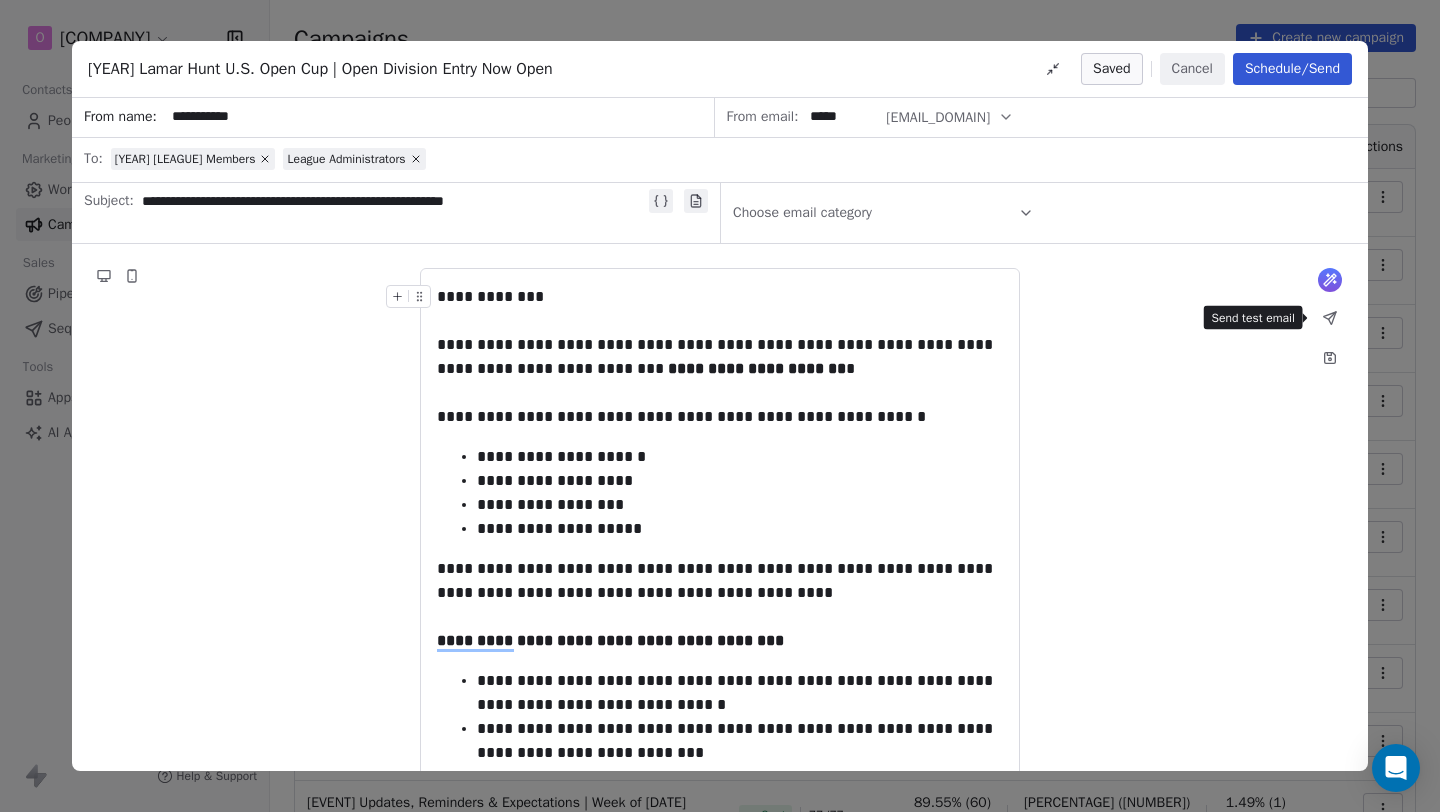 click at bounding box center (1330, 318) 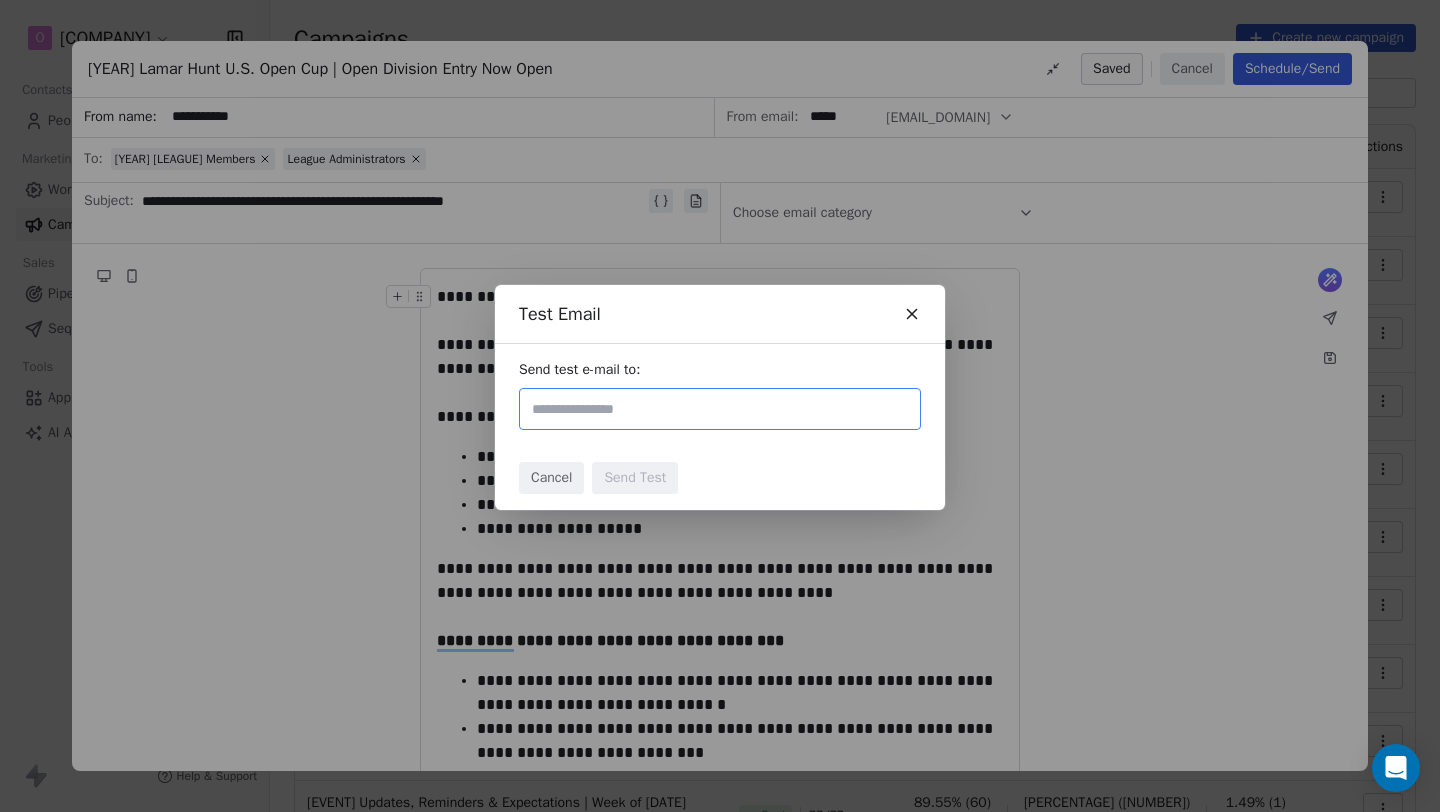 click at bounding box center (720, 409) 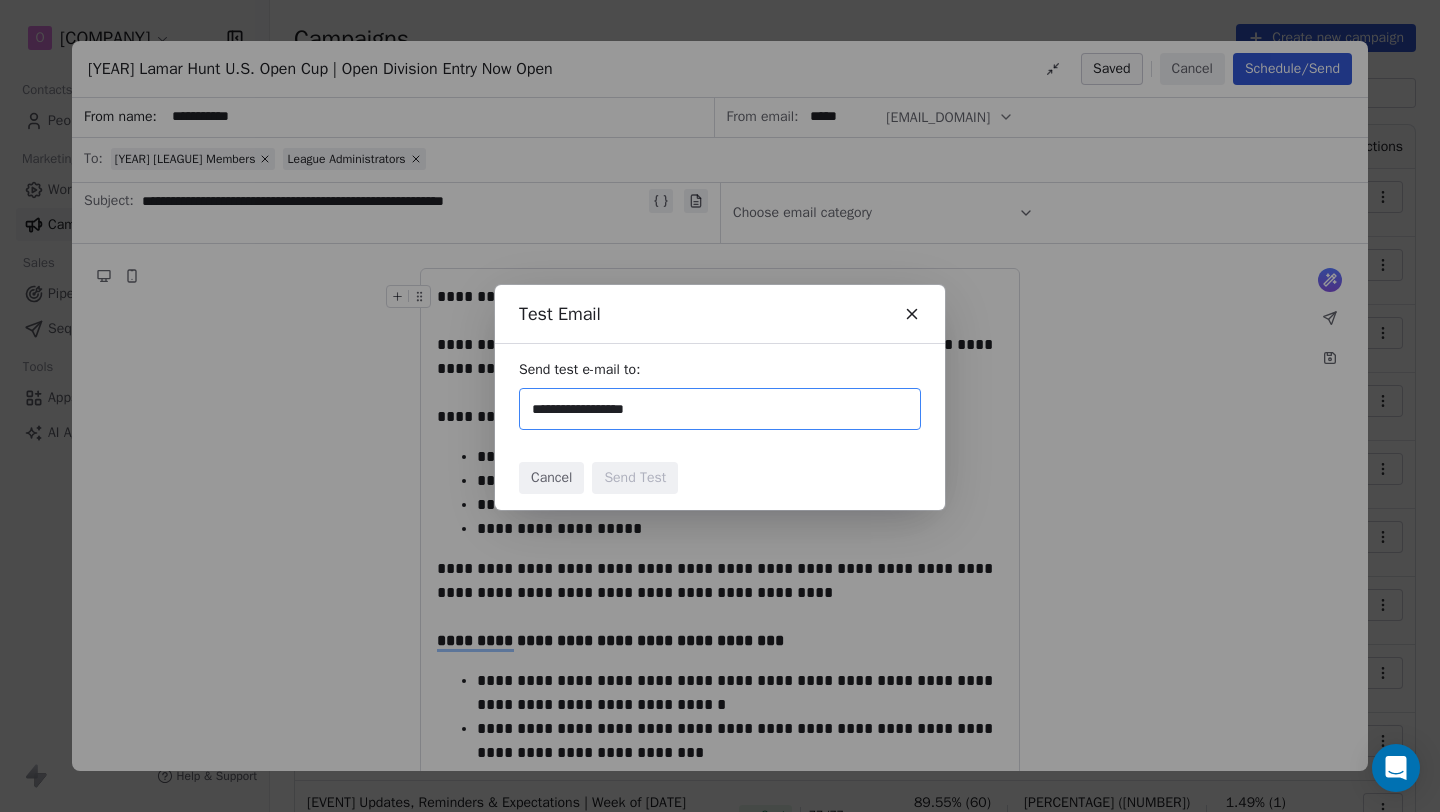 type on "**********" 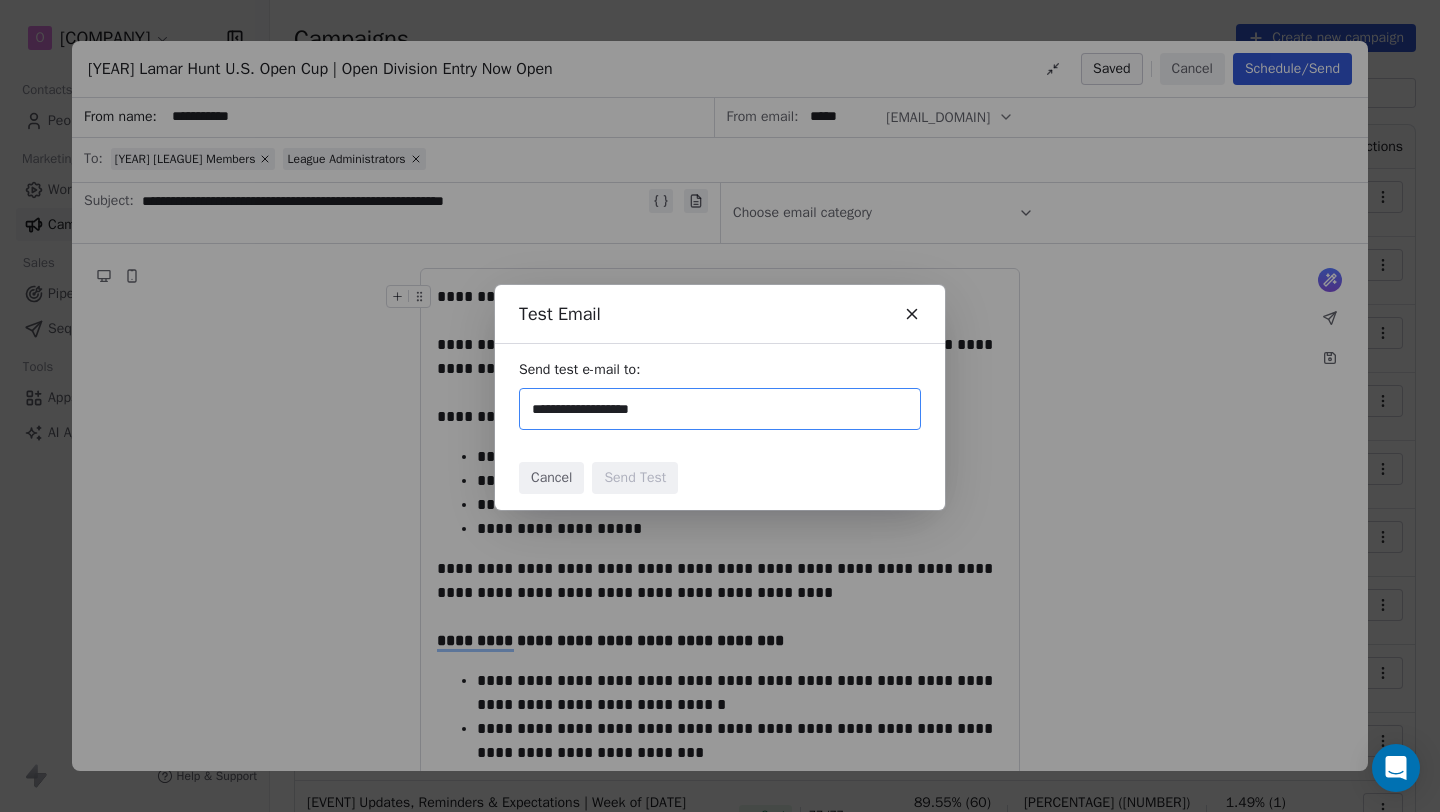 type 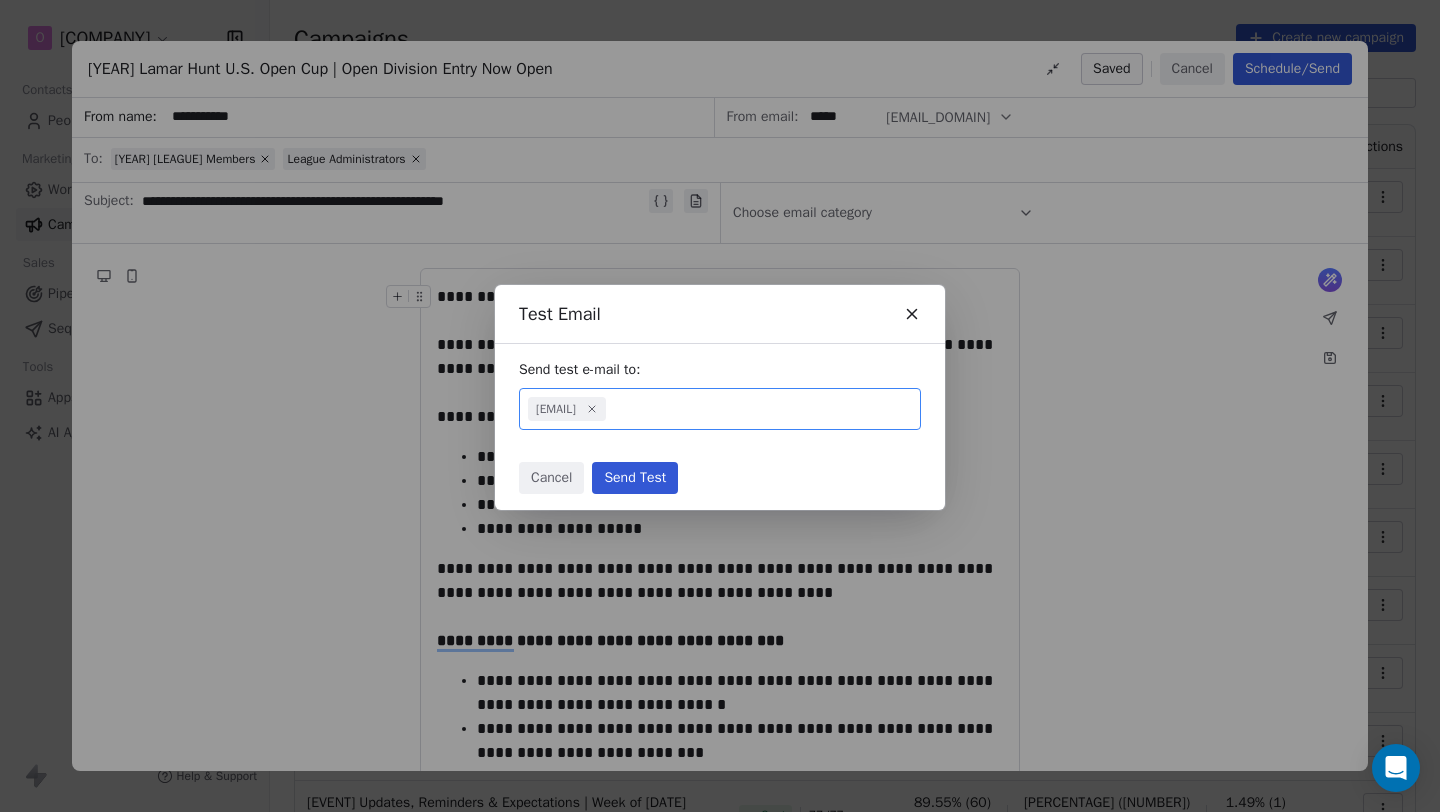 click on "Send Test" at bounding box center [635, 478] 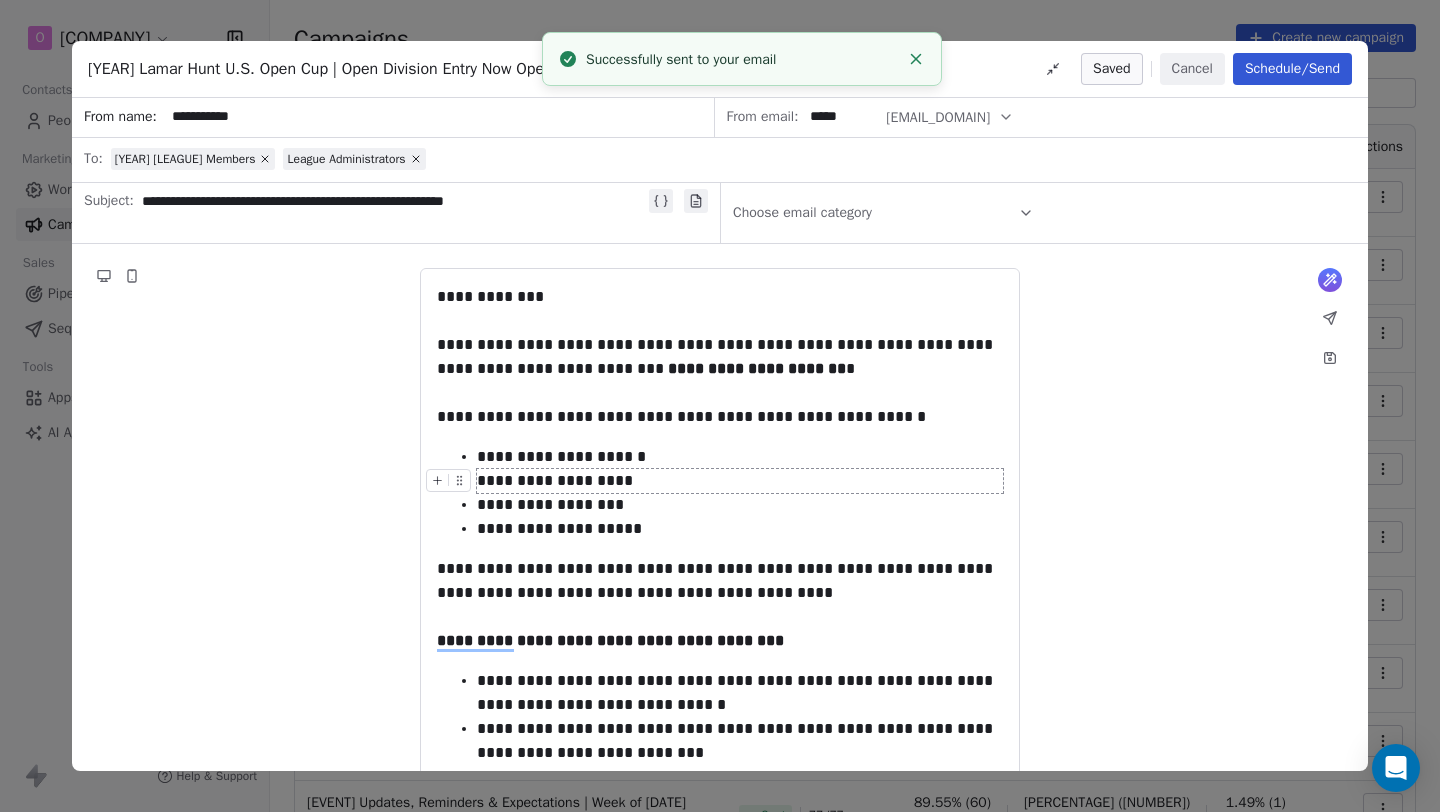 click on "What would you like to create email about? or Correct the sentence Please share if your team will be entering into the competition competition for this next year." at bounding box center [720, 976] 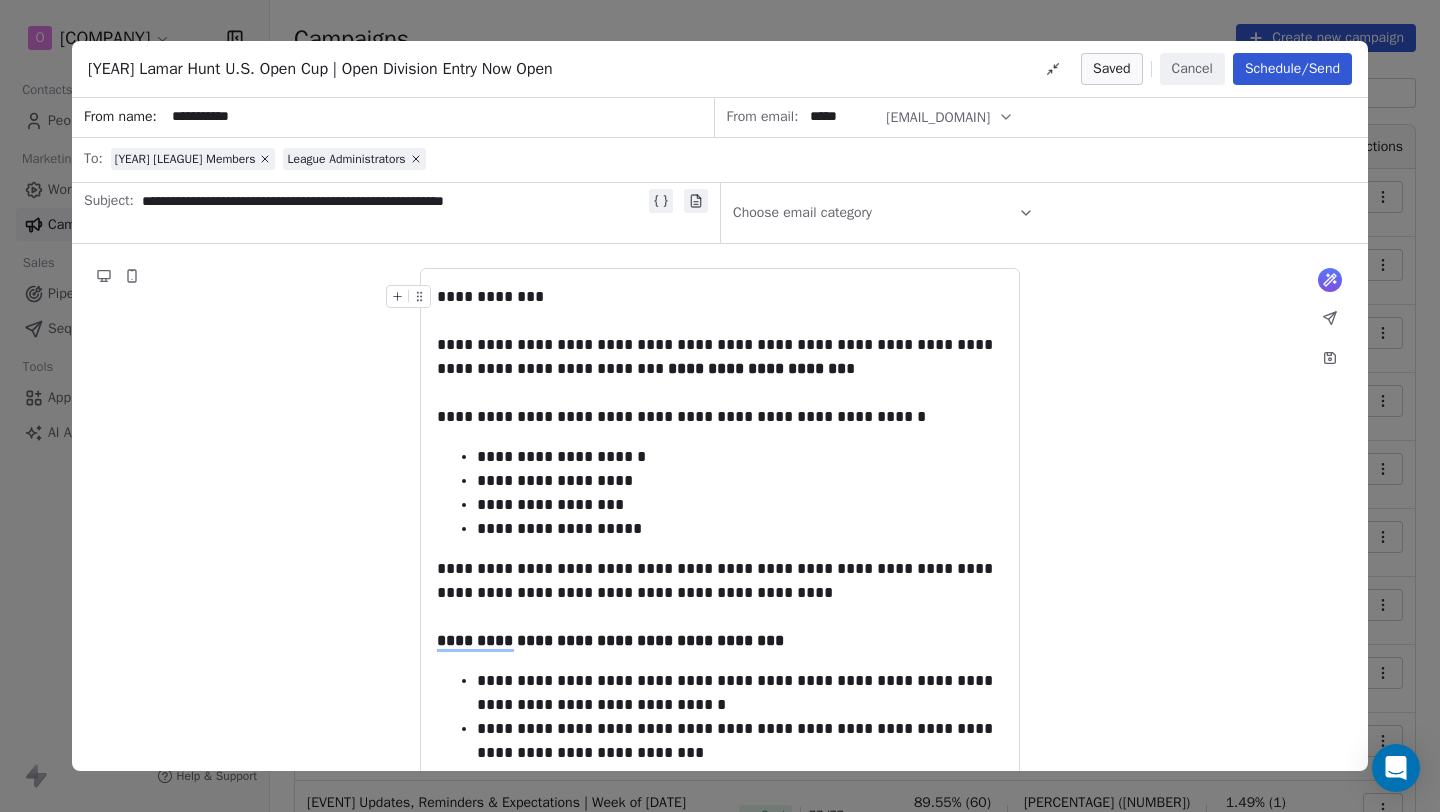 click on "Schedule/Send" at bounding box center (1292, 69) 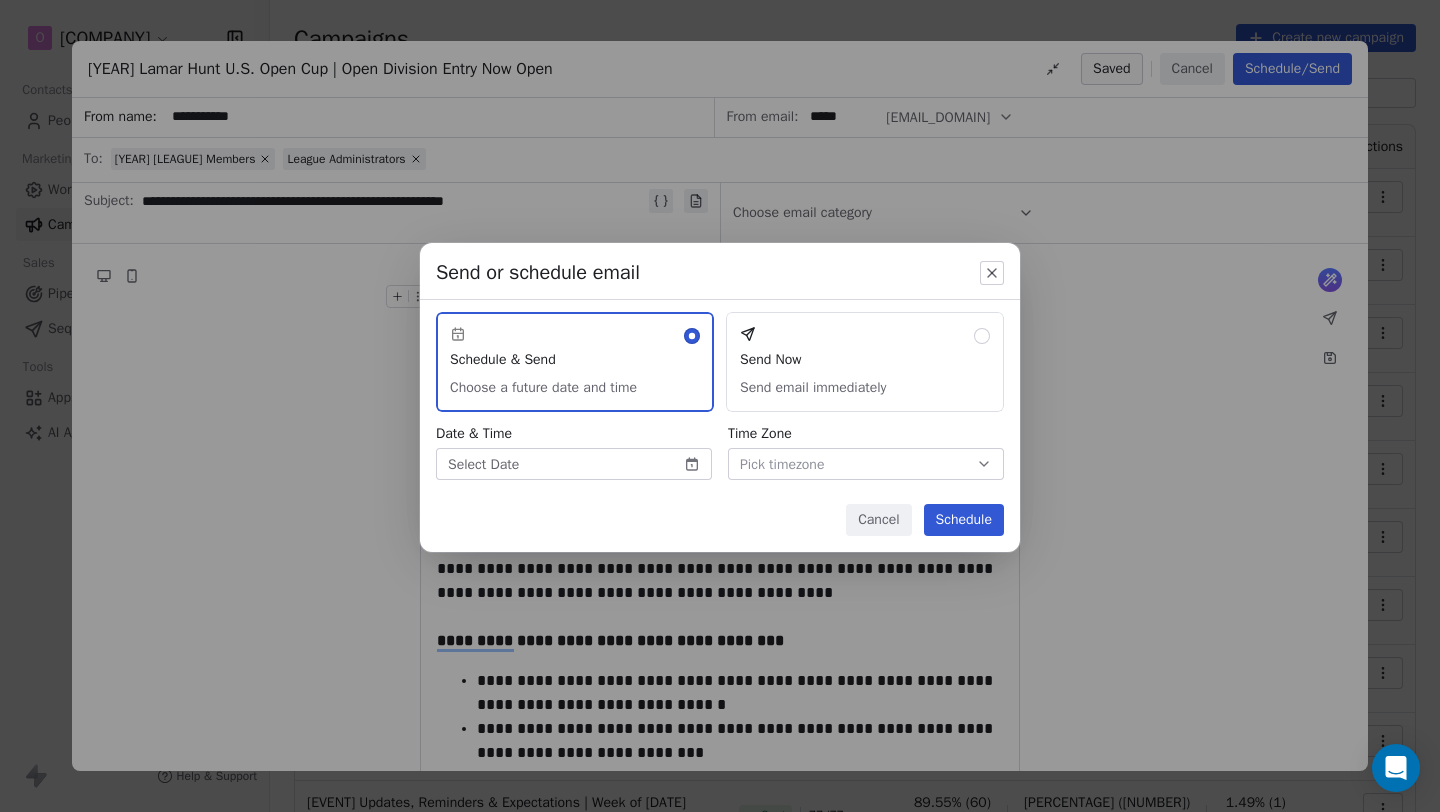 click on "O [COMPANY] Contacts People Marketing Workflows Campaigns Sales Pipelines Sequences Beta Tools Apps AI Agents Help & Support Campaigns Create new campaign All ( 31 ) All ( 31 ) Drafts ( 1 ) Drafts ( 1 ) In Progress ( 1 ) In Progress ( 1 ) Scheduled ( 0 ) Scheduled ( 0 ) Sent ( 29 ) Sent ( 29 ) Name Status Analytics Actions [YEAR] Lamar Hunt U.S. Open Cup | Open Division Entry Now Open Created on [DATE], [TIME] To: [YEAR] League Members + 1 more Draft - Open Rate - Click Rate - Unsubscribe 5-Hour Reminder | [EVENT] TONIGHT Sent on [DATE], [TIME] To: [YEAR] League Members + 1 more Sent 67 / 67 [PERCENTAGE] ([NUMBER]) Open Rate [PERCENTAGE] ([NUMBER]) Click Rate - Unsubscribe Thank You & Next Steps | [EVENT] [ROLE] Assignors Sent on [DATE], [TIME] To: [ROLE] Assignors + 1 more Sent 12 / 12 [PERCENTAGE] ([NUMBER]) Open Rate [PERCENTAGE] ([NUMBER]) Click Rate - Unsubscribe [EVENT] Wrap-Up | Year-End Meetings & Awards Sent on [DATE], [TIME] To: [YEAR] League Members + 2 more Sent 73 / 73 [PERCENTAGE] ([NUMBER]) Open Rate [PERCENTAGE] ([NUMBER]) -" at bounding box center (720, 406) 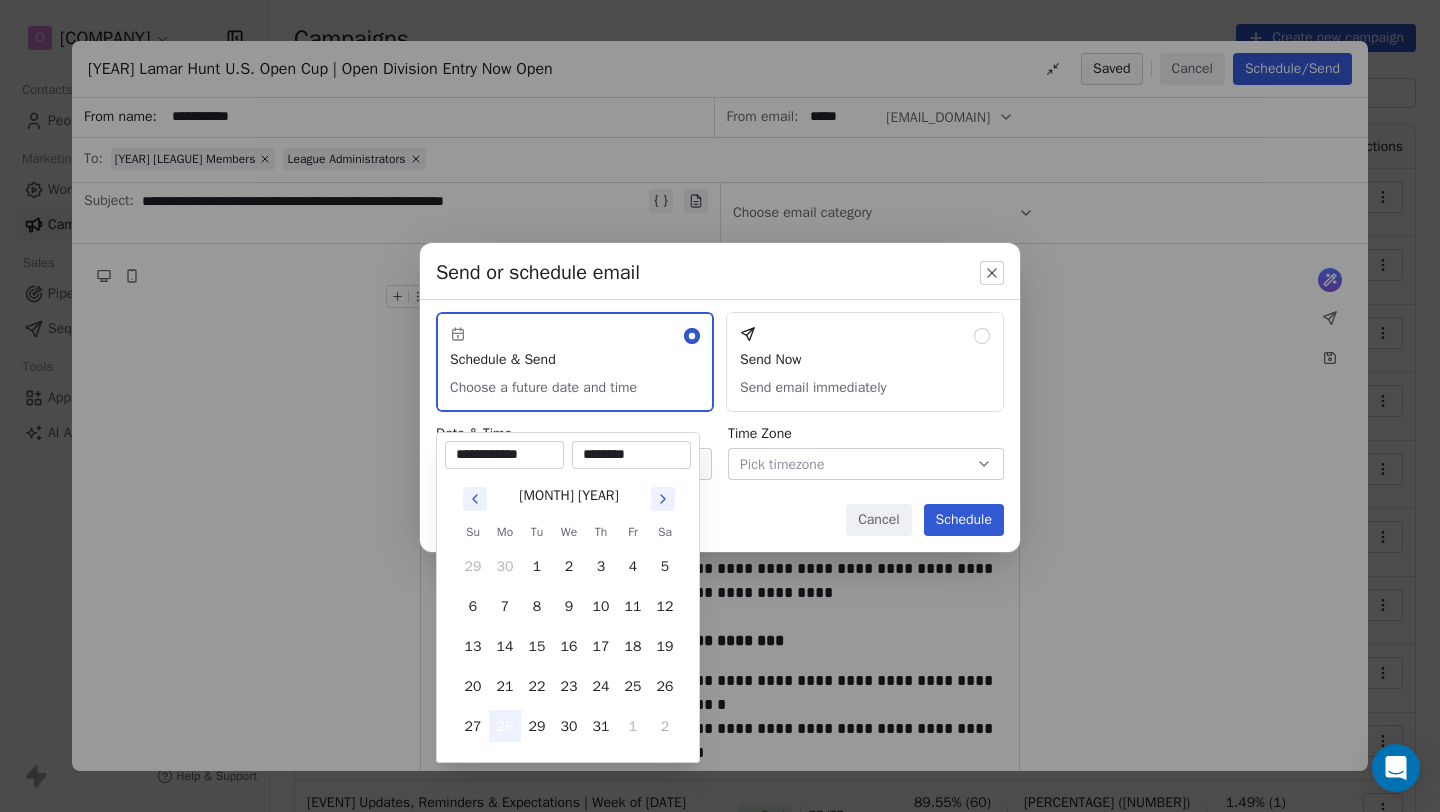 click on "28" at bounding box center (505, 726) 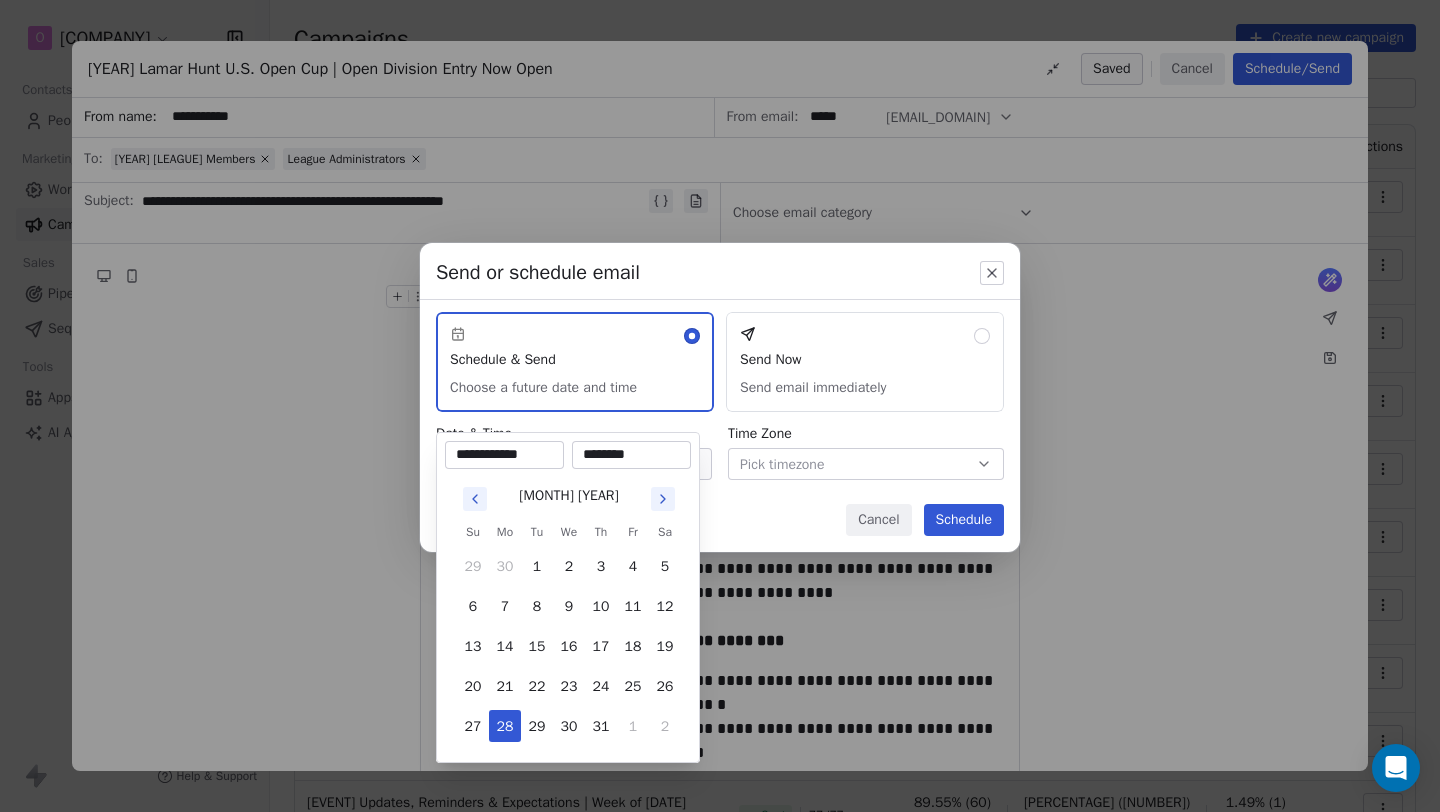 click on "********" at bounding box center (631, 455) 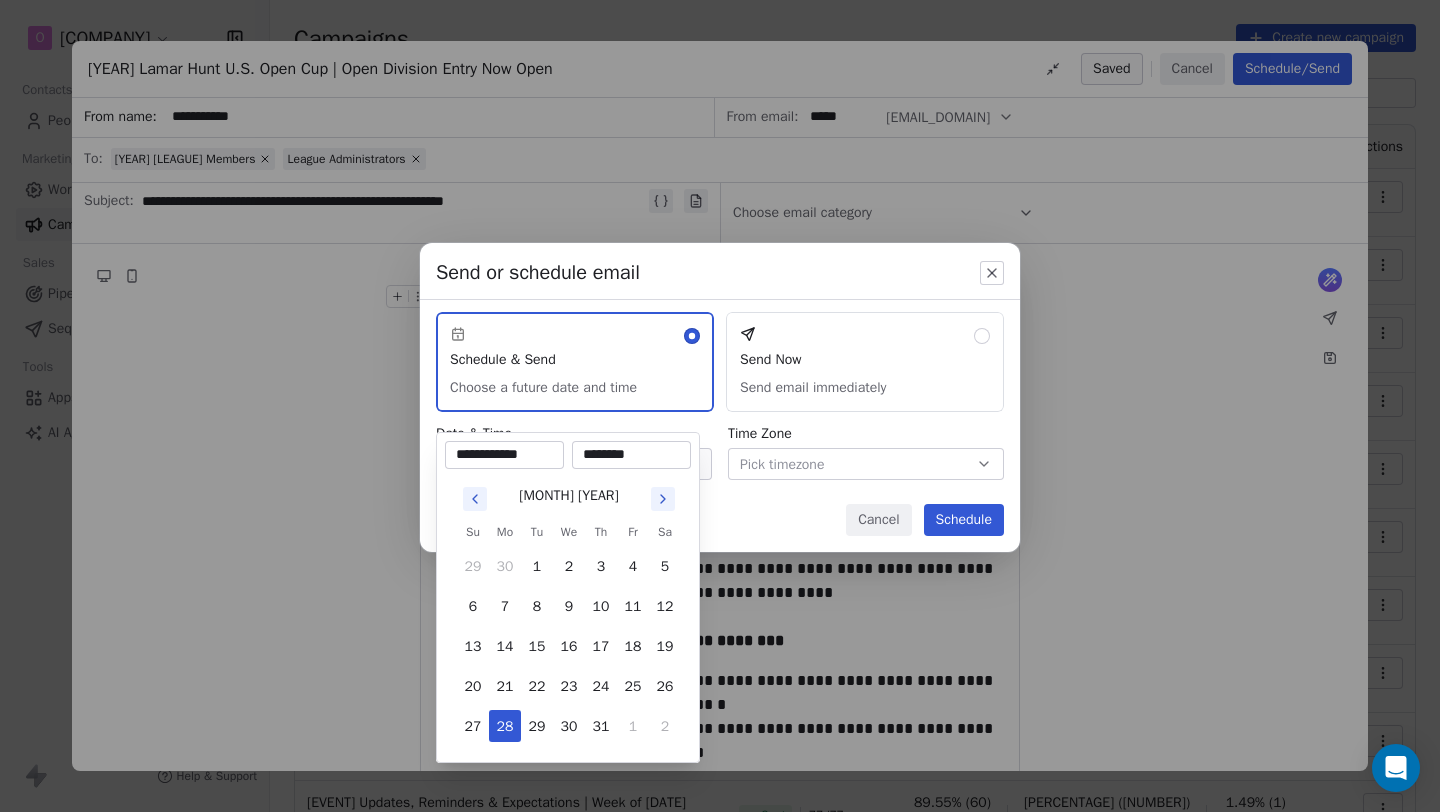 click on "********" at bounding box center (631, 455) 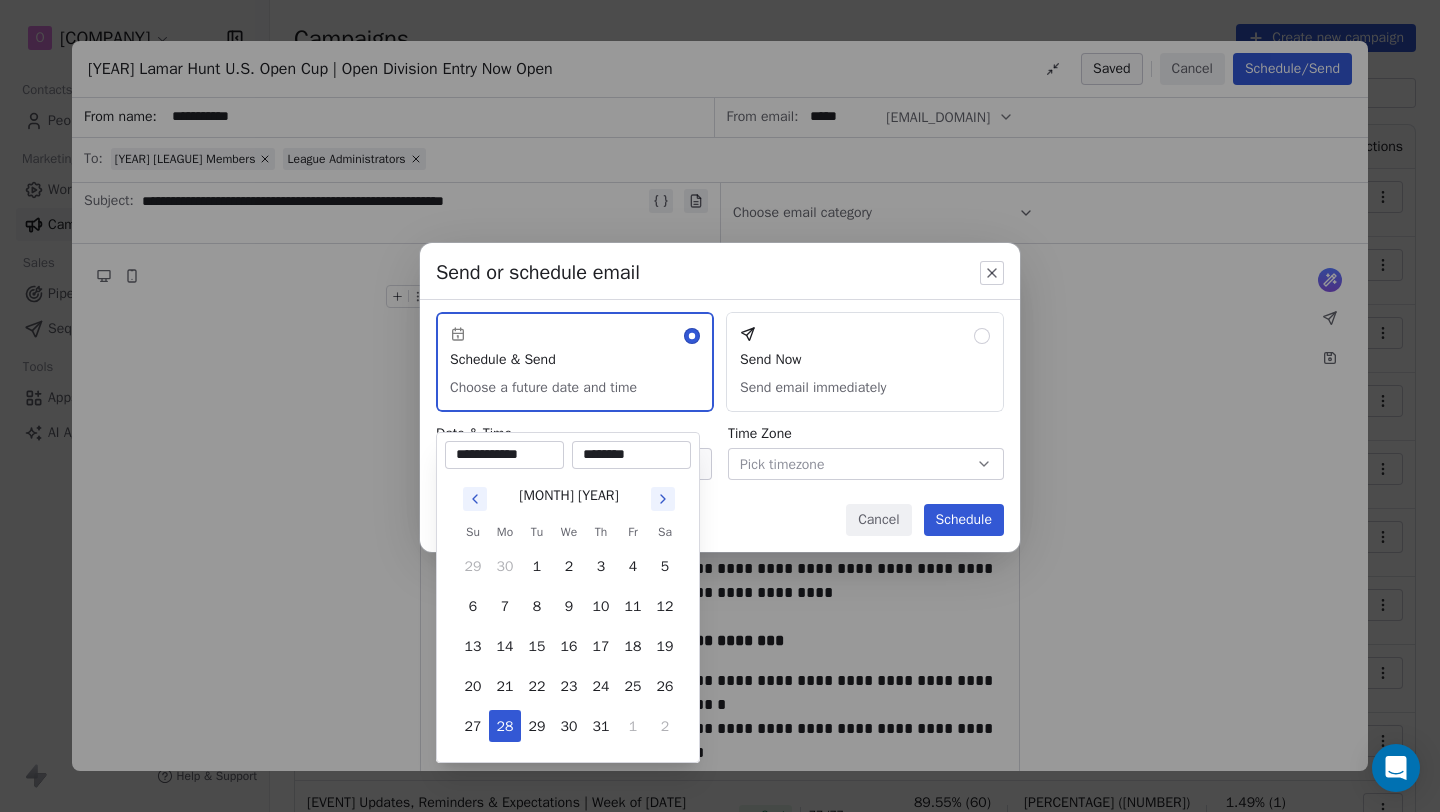 type on "********" 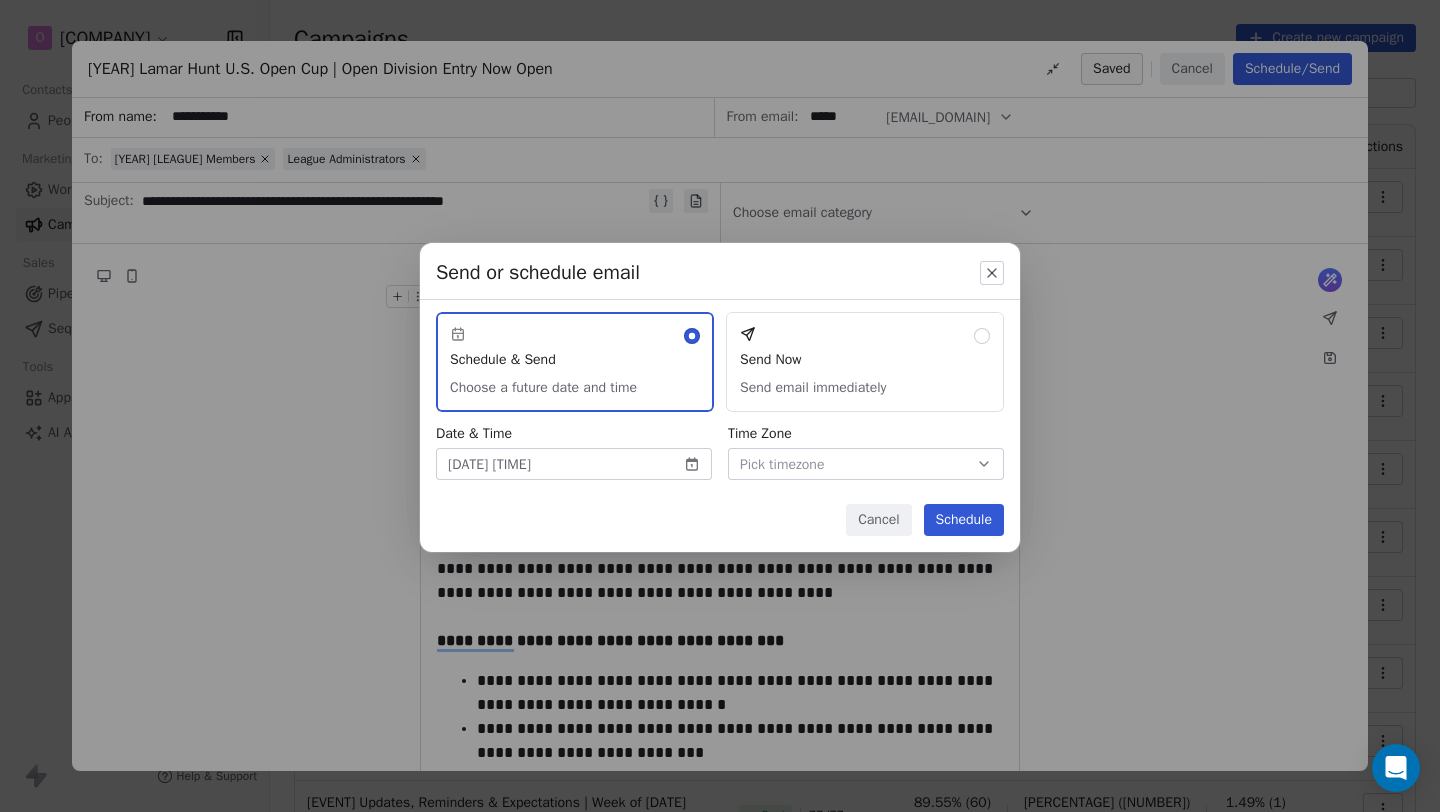 click on "O [COMPANY] Contacts People Marketing Workflows Campaigns Sales Pipelines Sequences Beta Tools Apps AI Agents Help & Support Campaigns Create new campaign All ( 31 ) All ( 31 ) Drafts ( 1 ) Drafts ( 1 ) In Progress ( 1 ) In Progress ( 1 ) Scheduled ( 0 ) Scheduled ( 0 ) Sent ( 29 ) Sent ( 29 ) Name Status Analytics Actions [YEAR] Lamar Hunt U.S. Open Cup | Open Division Entry Now Open Created on [DATE], [TIME] To: [YEAR] League Members + 1 more Draft - Open Rate - Click Rate - Unsubscribe 5-Hour Reminder | [EVENT] TONIGHT Sent on [DATE], [TIME] To: [YEAR] League Members + 1 more Sent 67 / 67 [PERCENTAGE] ([NUMBER]) Open Rate [PERCENTAGE] ([NUMBER]) Click Rate - Unsubscribe Thank You & Next Steps | [EVENT] [ROLE] Assignors Sent on [DATE], [TIME] To: [ROLE] Assignors + 1 more Sent 12 / 12 [PERCENTAGE] ([NUMBER]) Open Rate [PERCENTAGE] ([NUMBER]) Click Rate - Unsubscribe [EVENT] Wrap-Up | Year-End Meetings & Awards Sent on [DATE], [TIME] To: [YEAR] League Members + 2 more Sent 73 / 73 [PERCENTAGE] ([NUMBER]) Open Rate [PERCENTAGE] ([NUMBER]) -" at bounding box center [720, 406] 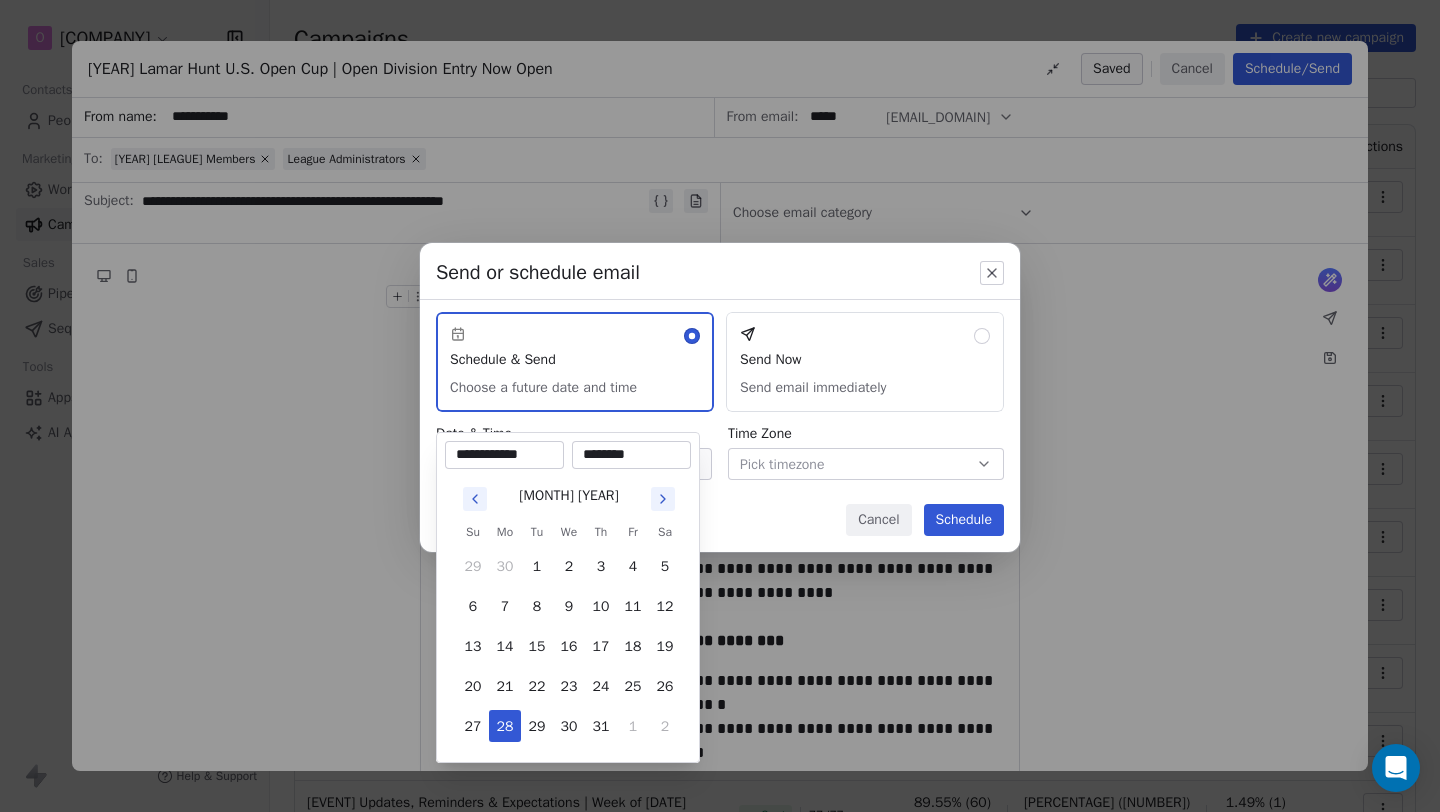 click on "********" at bounding box center (631, 455) 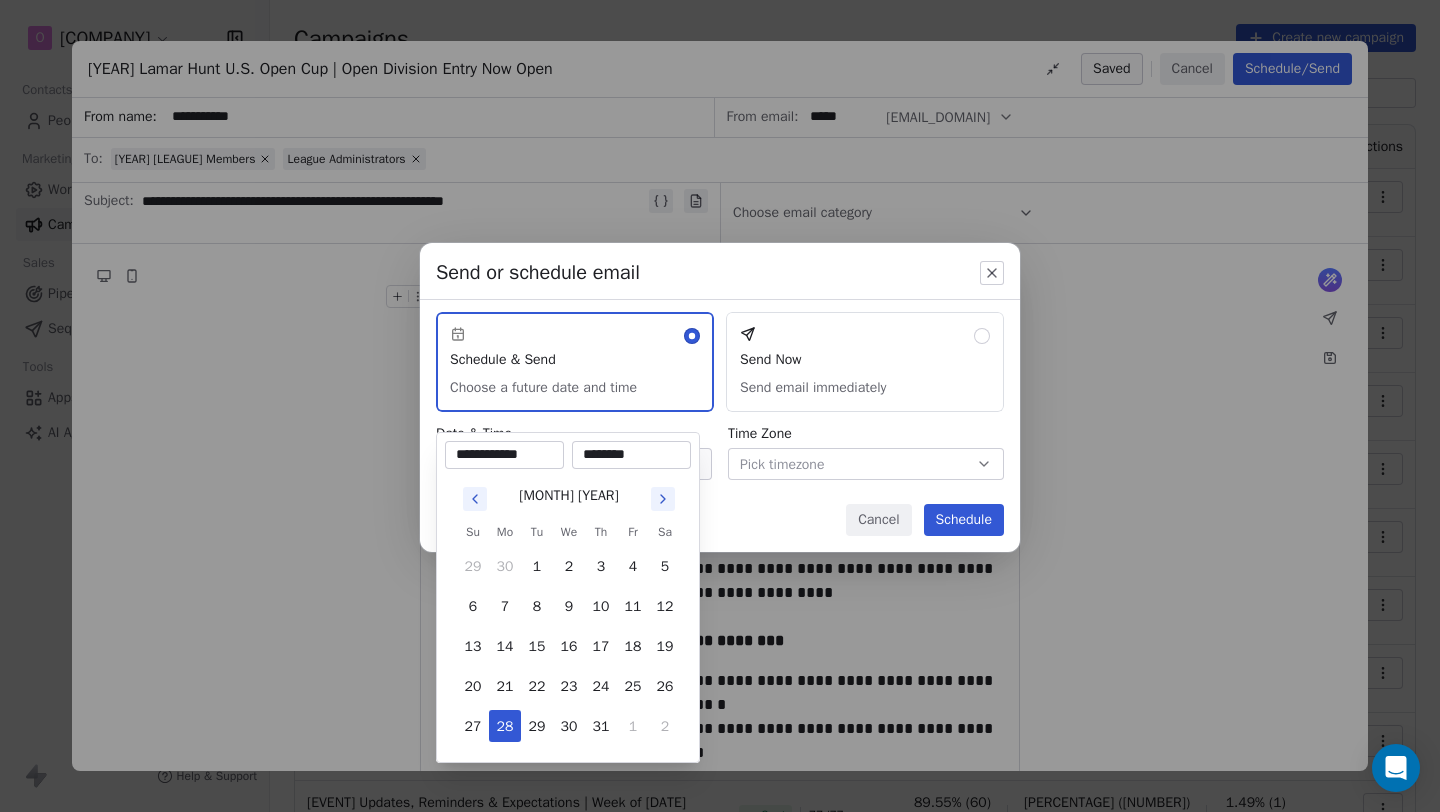 type on "********" 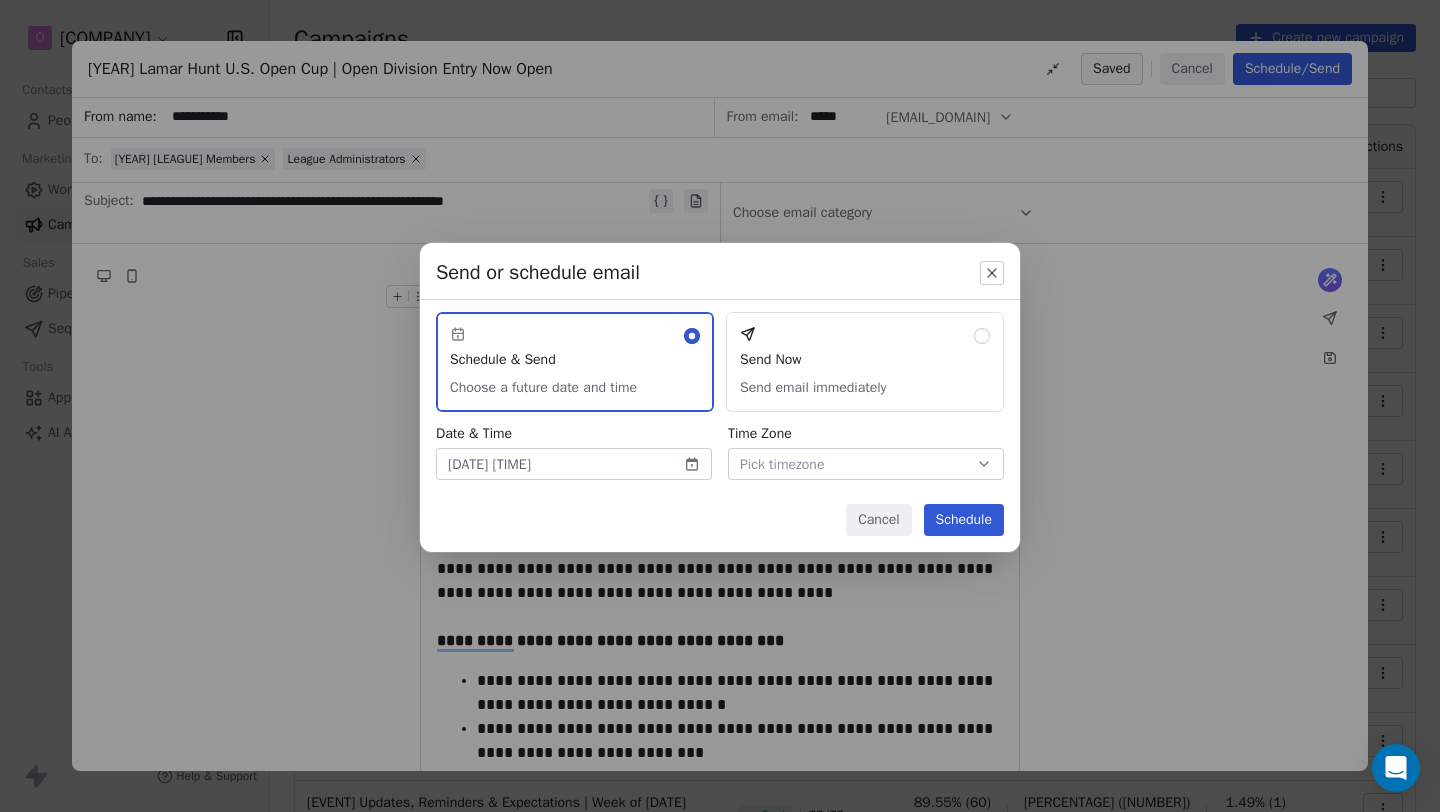 click on "Pick timezone" at bounding box center [782, 464] 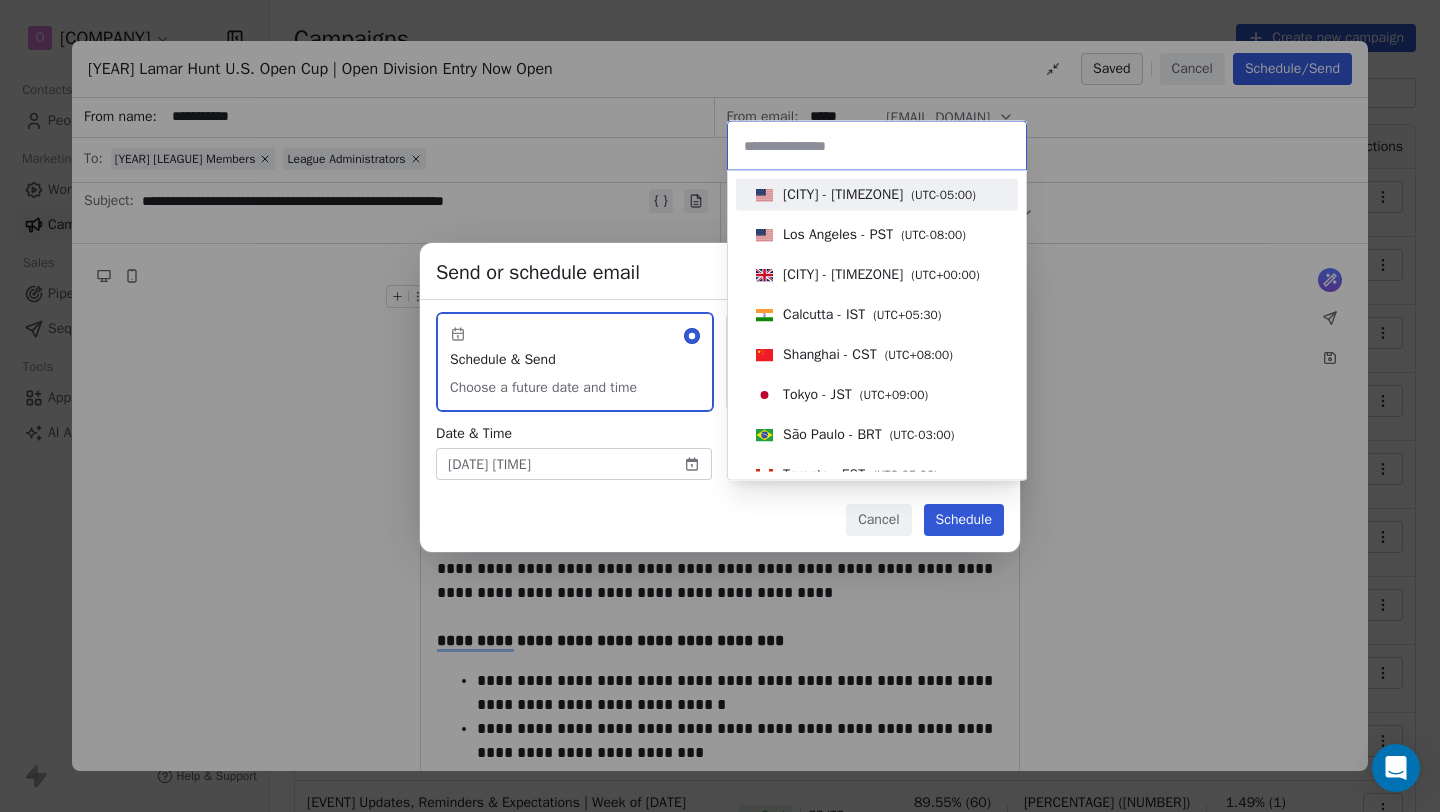 click on "[CITY] - [TIMEZONE]" at bounding box center (843, 195) 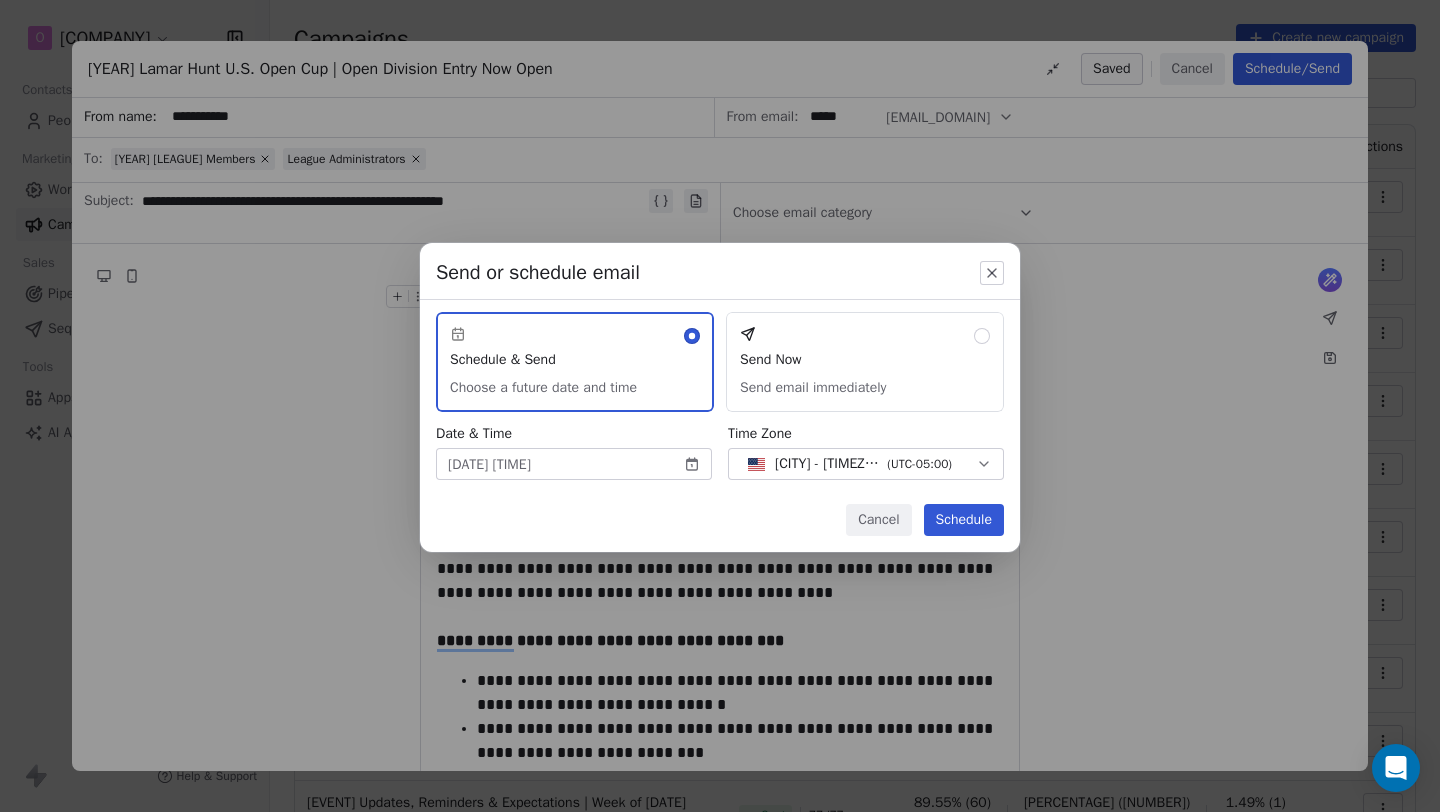 click on "Schedule" at bounding box center [964, 520] 